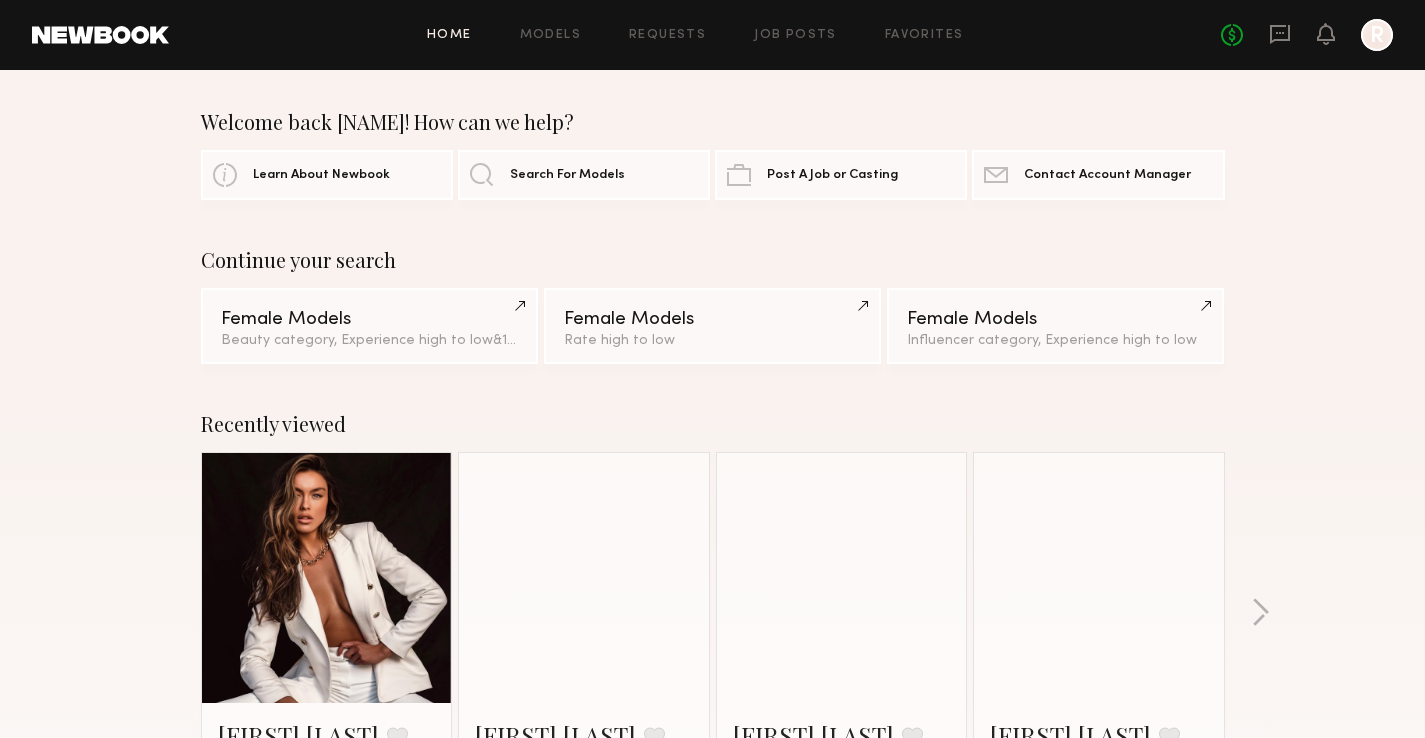 scroll, scrollTop: 0, scrollLeft: 0, axis: both 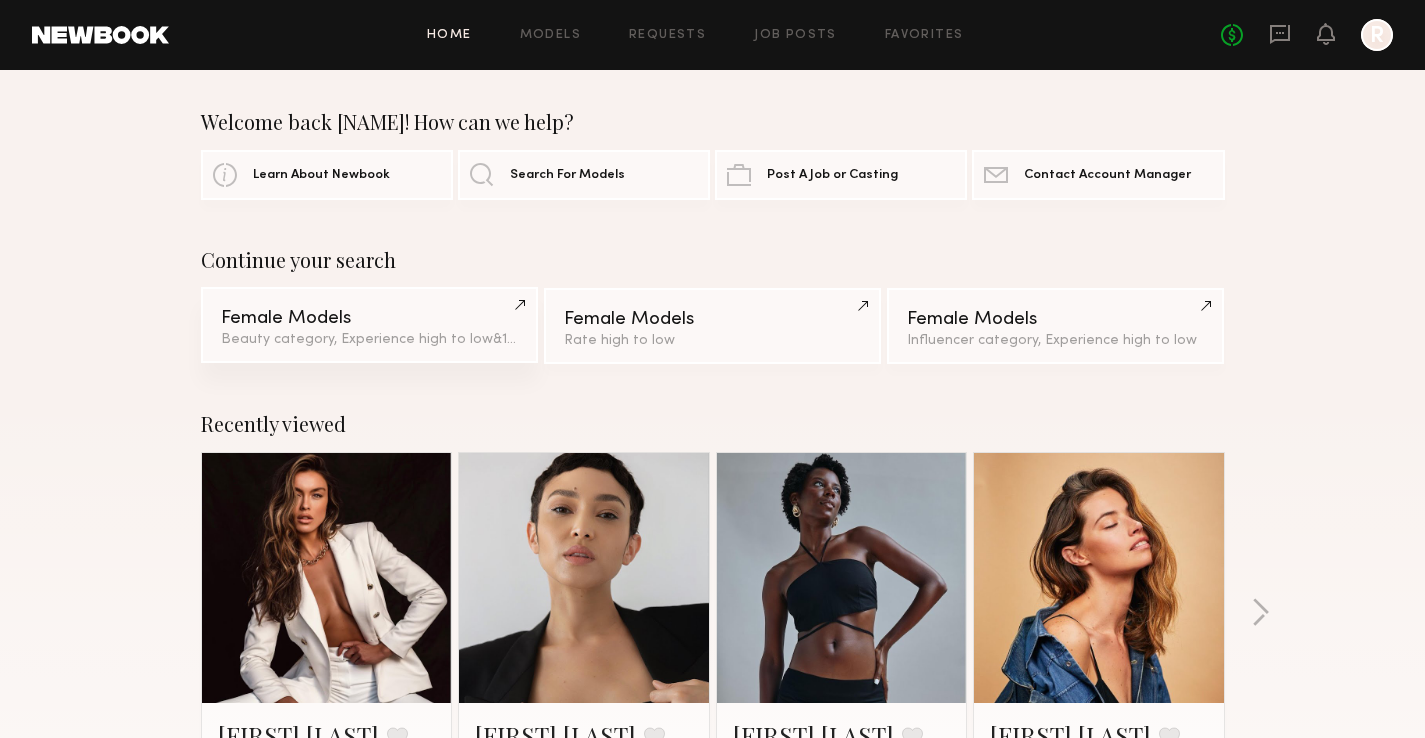 click on "Female Models Beauty category, Experience high to low  &  1  other filter  +  1" 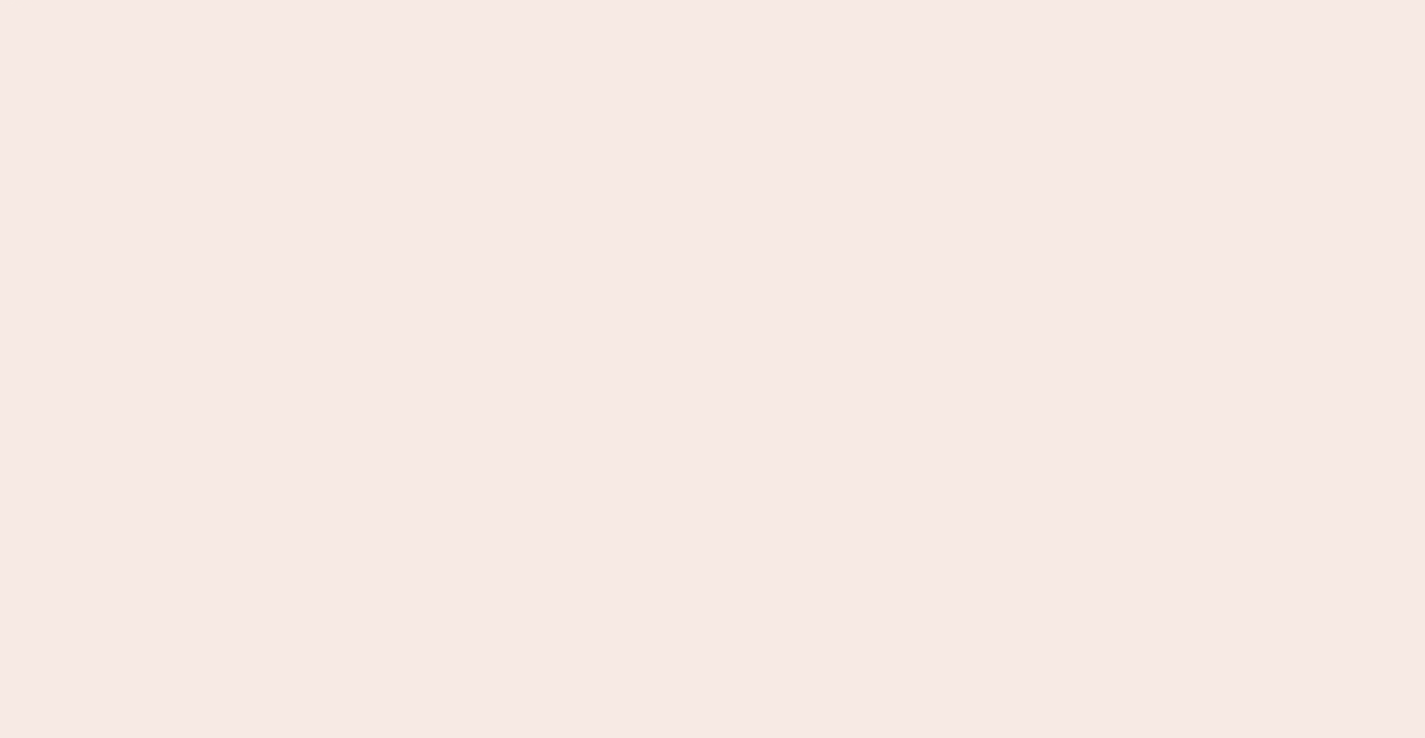 scroll, scrollTop: 0, scrollLeft: 0, axis: both 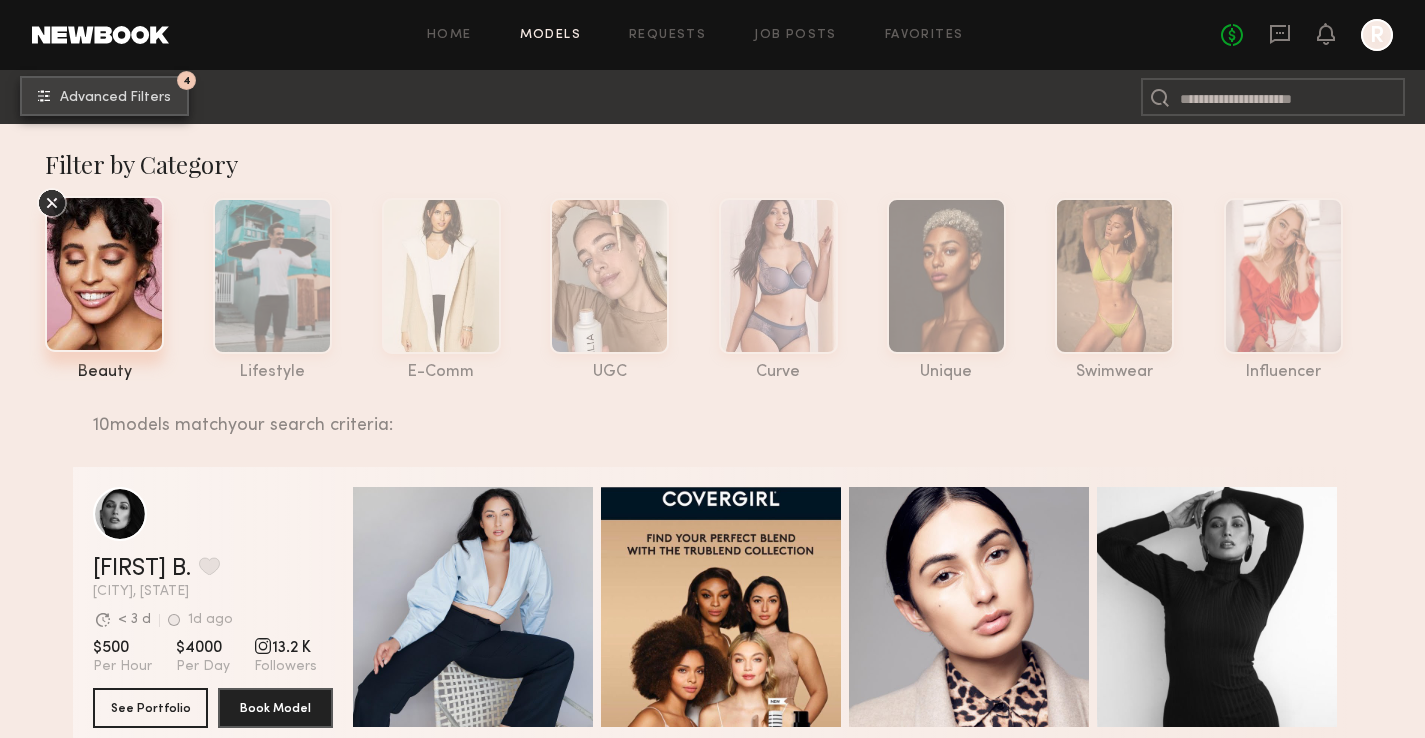 click on "4 Advanced Filters" 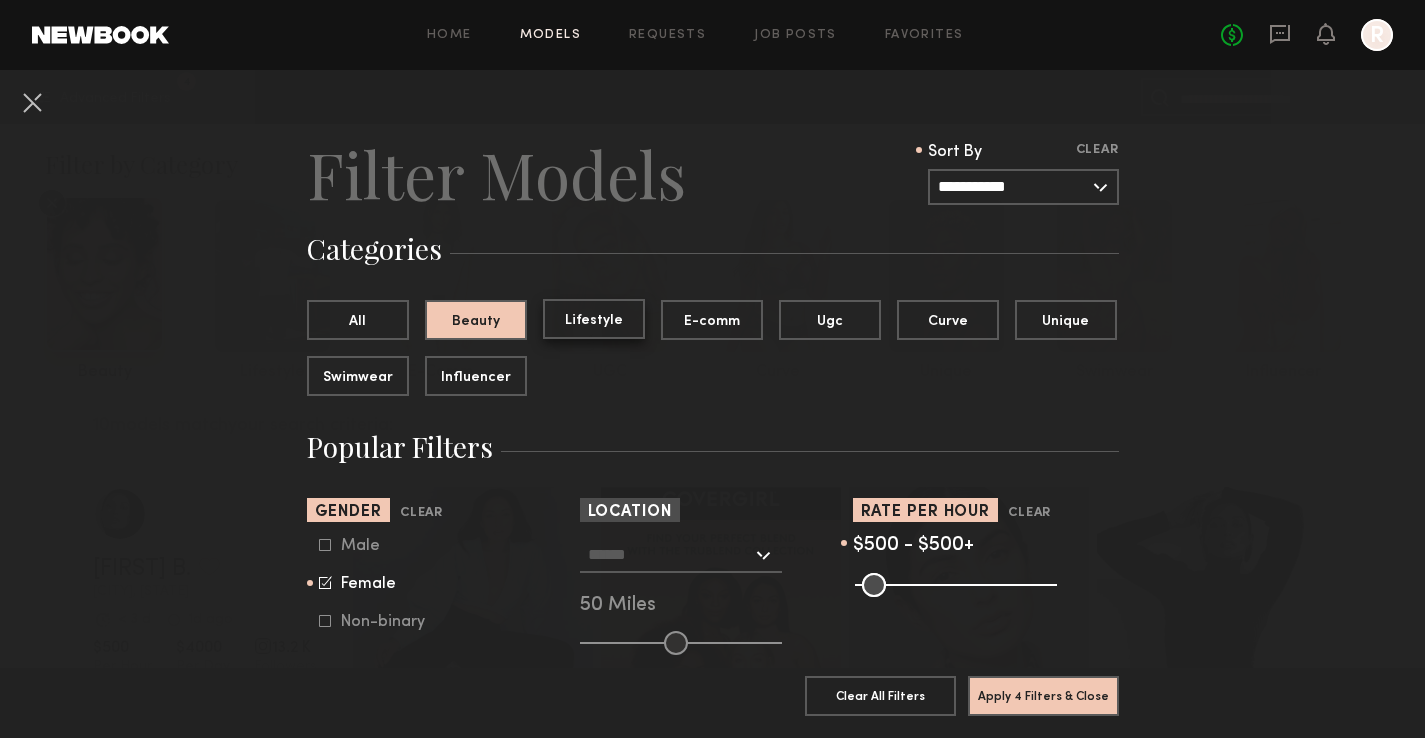click on "Lifestyle" 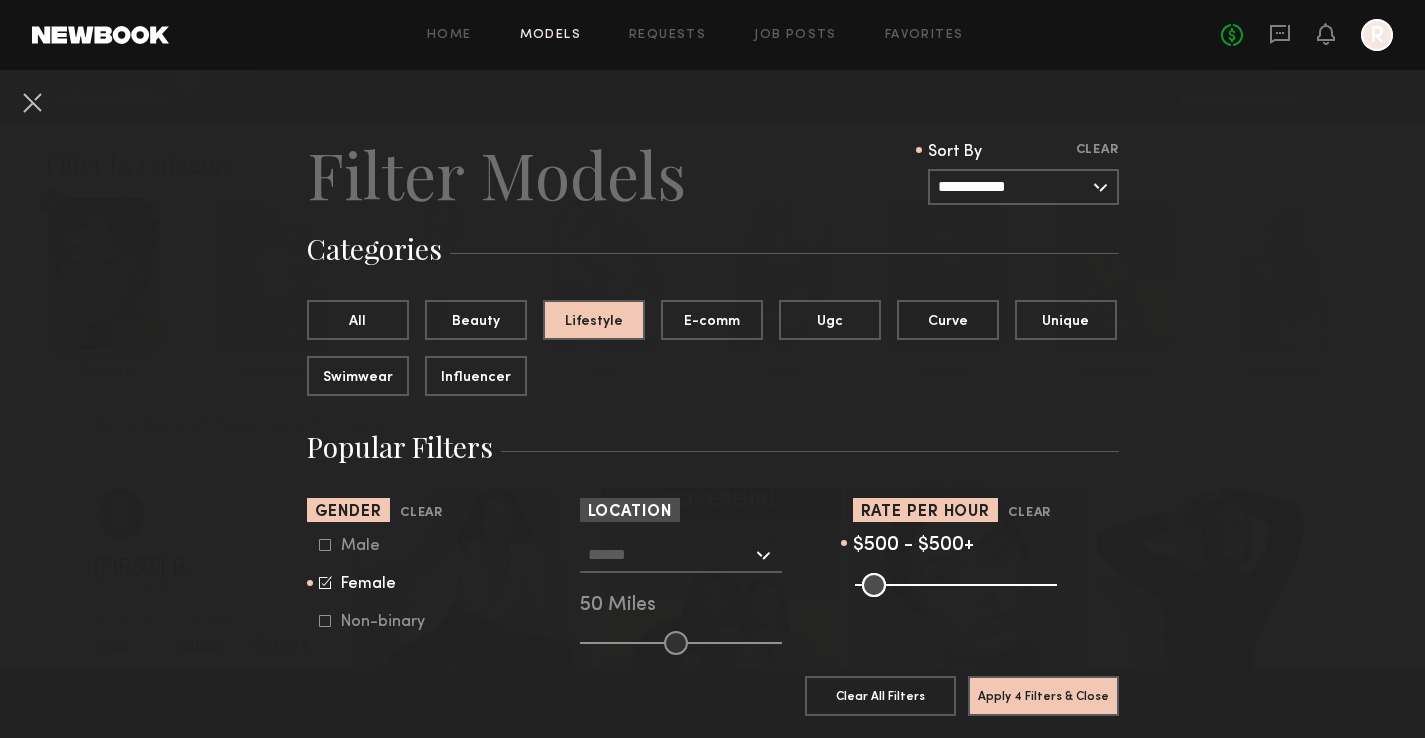 click 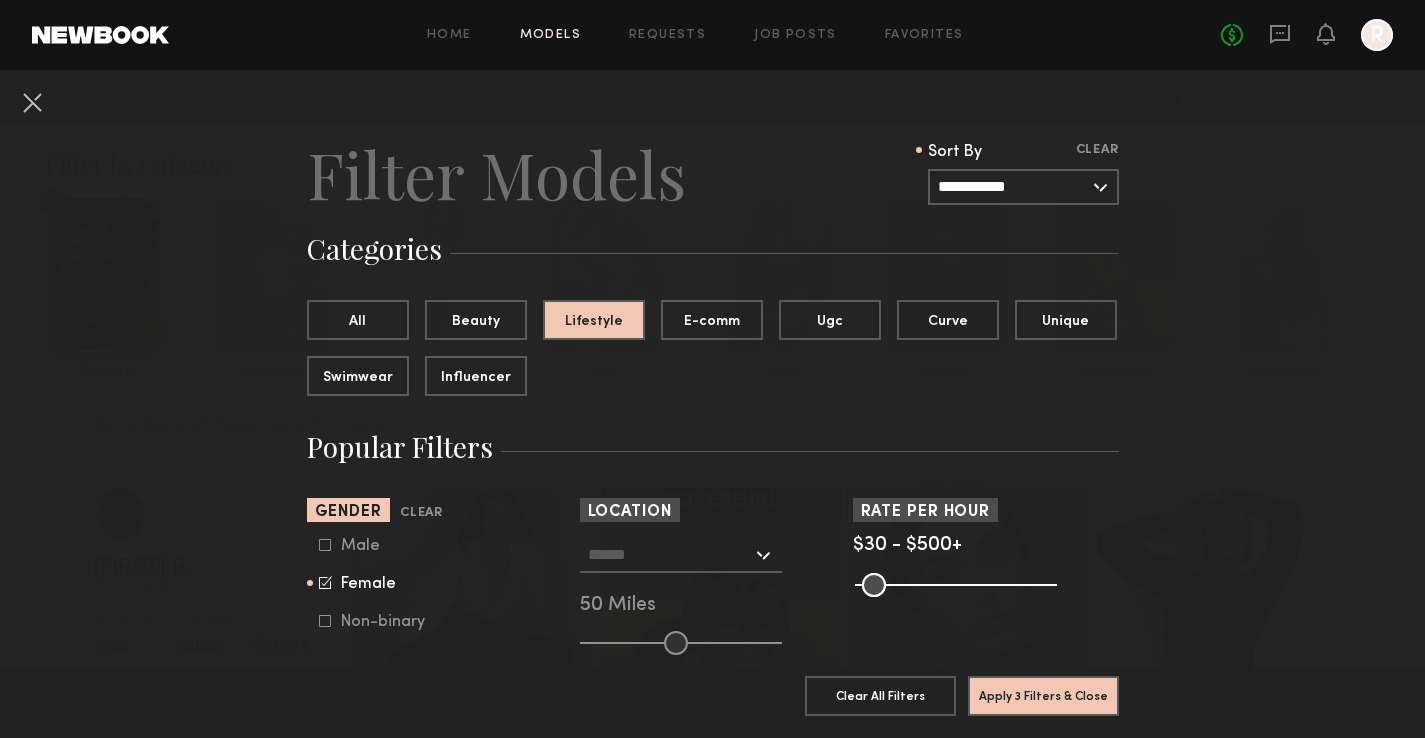 drag, startPoint x: 1047, startPoint y: 580, endPoint x: 831, endPoint y: 580, distance: 216 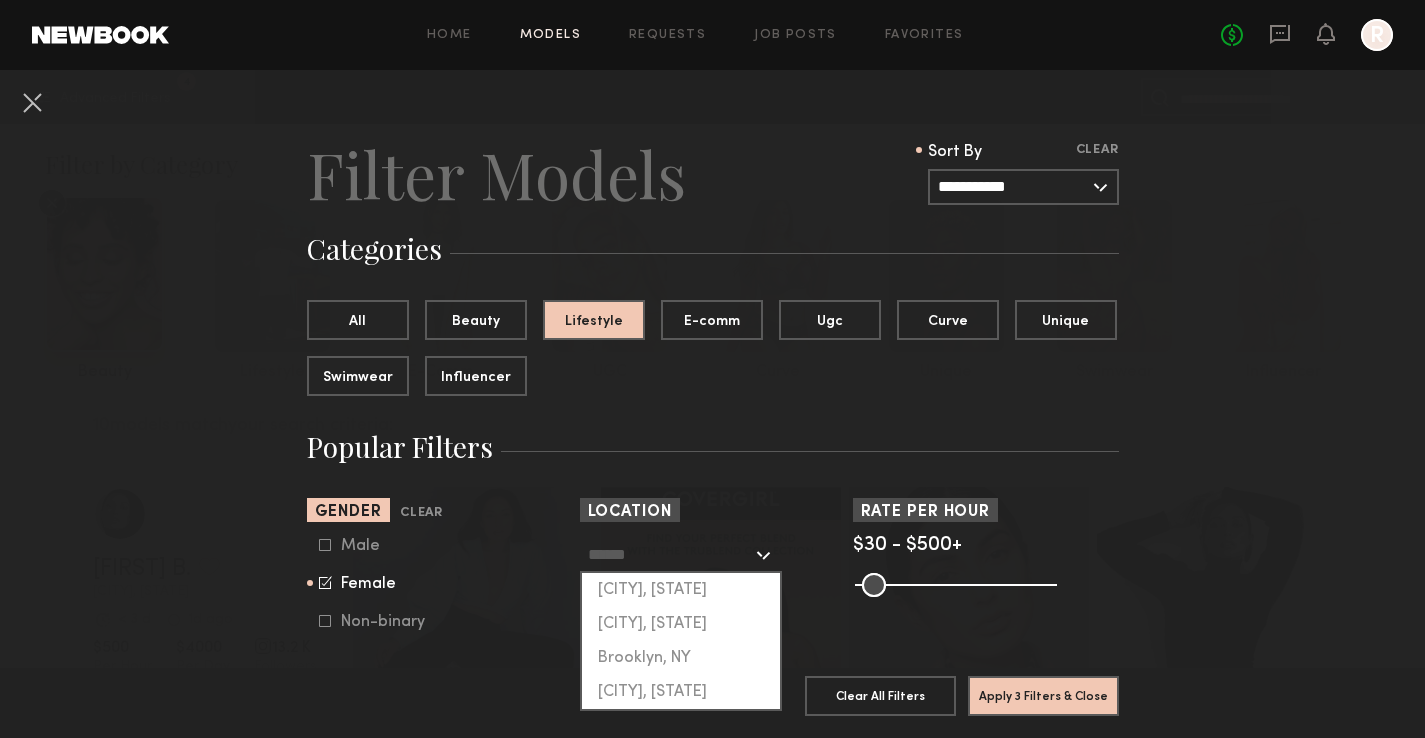 click 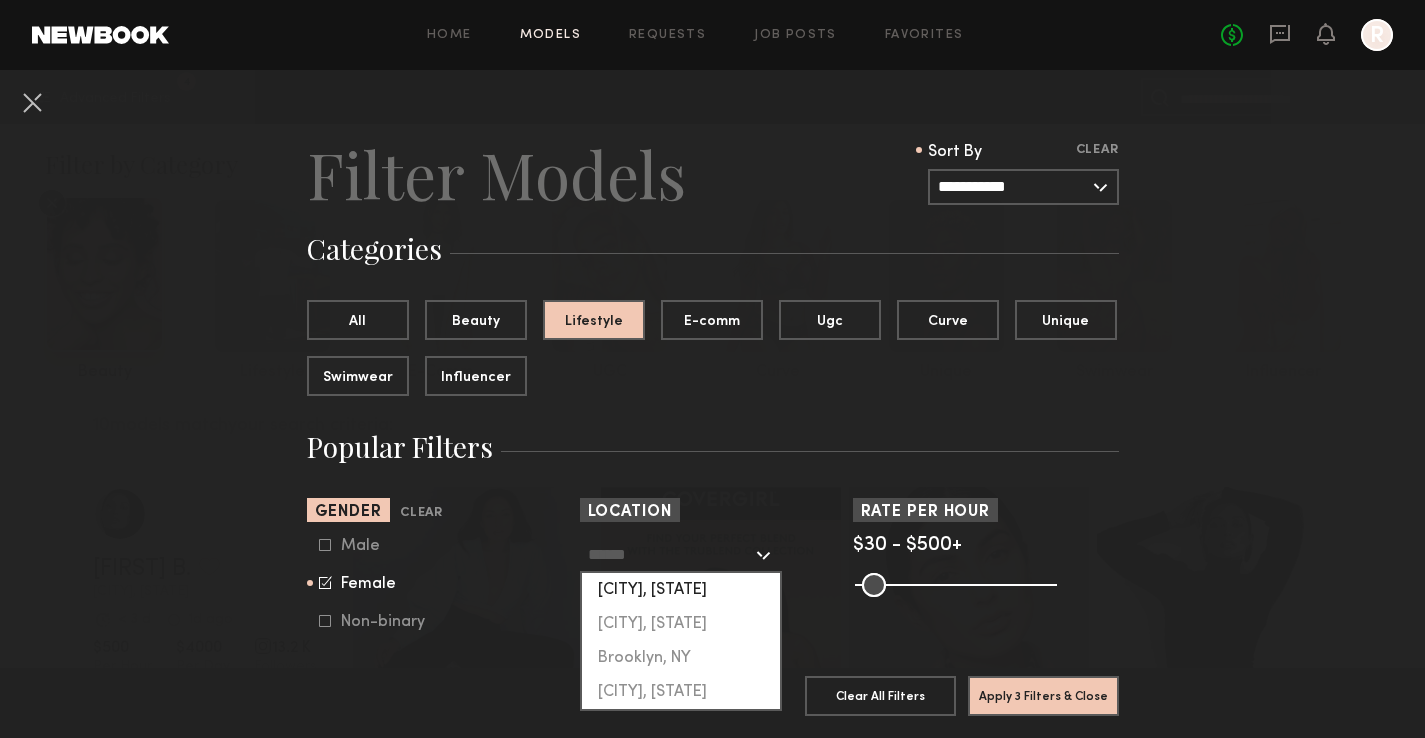 click on "[CITY], [STATE]" 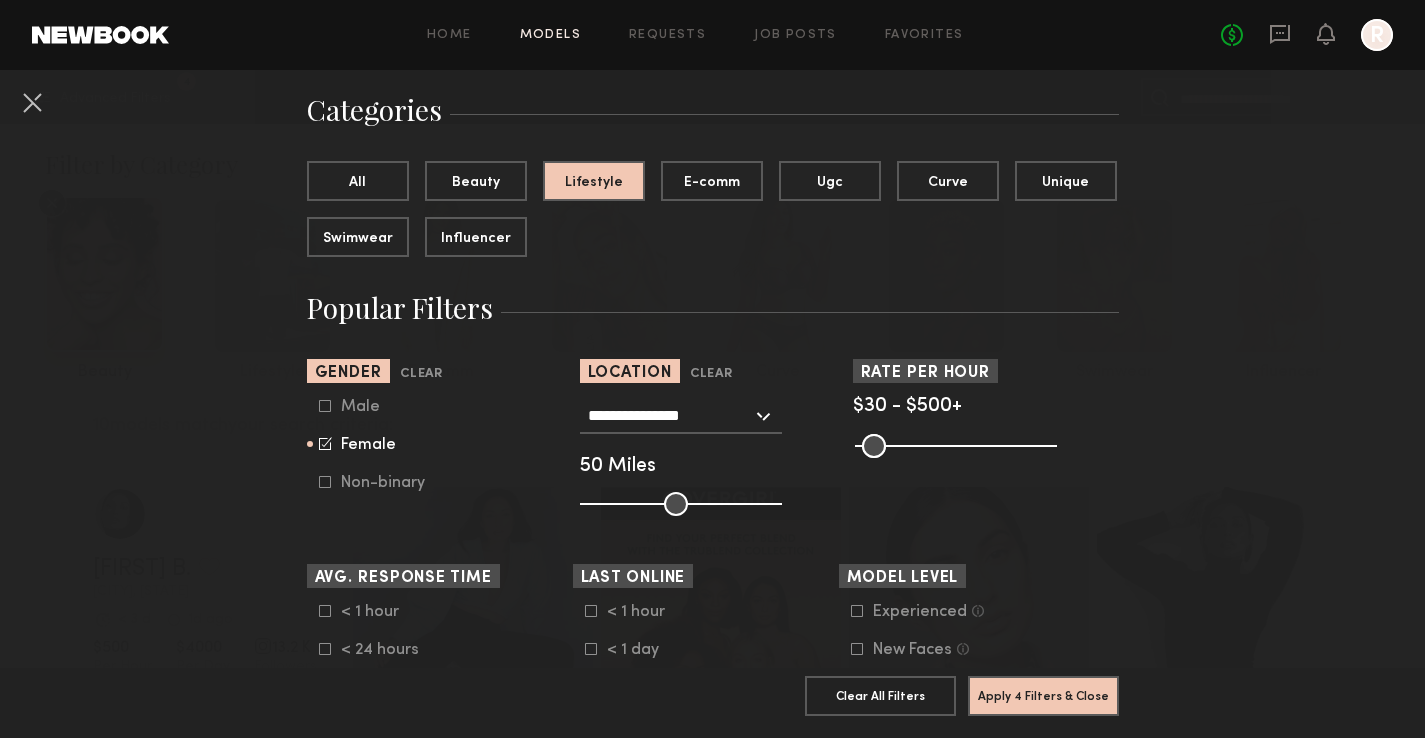 scroll, scrollTop: 147, scrollLeft: 0, axis: vertical 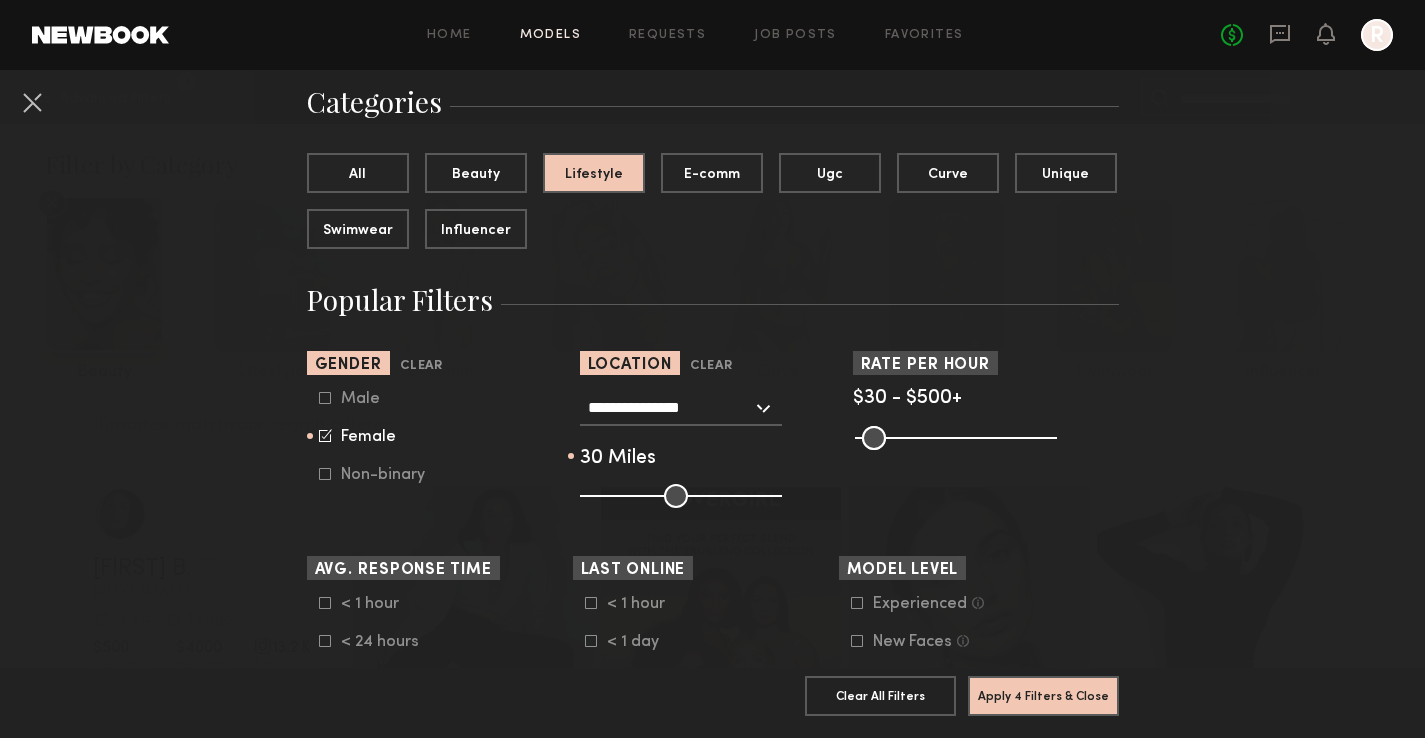 drag, startPoint x: 670, startPoint y: 491, endPoint x: 635, endPoint y: 494, distance: 35.128338 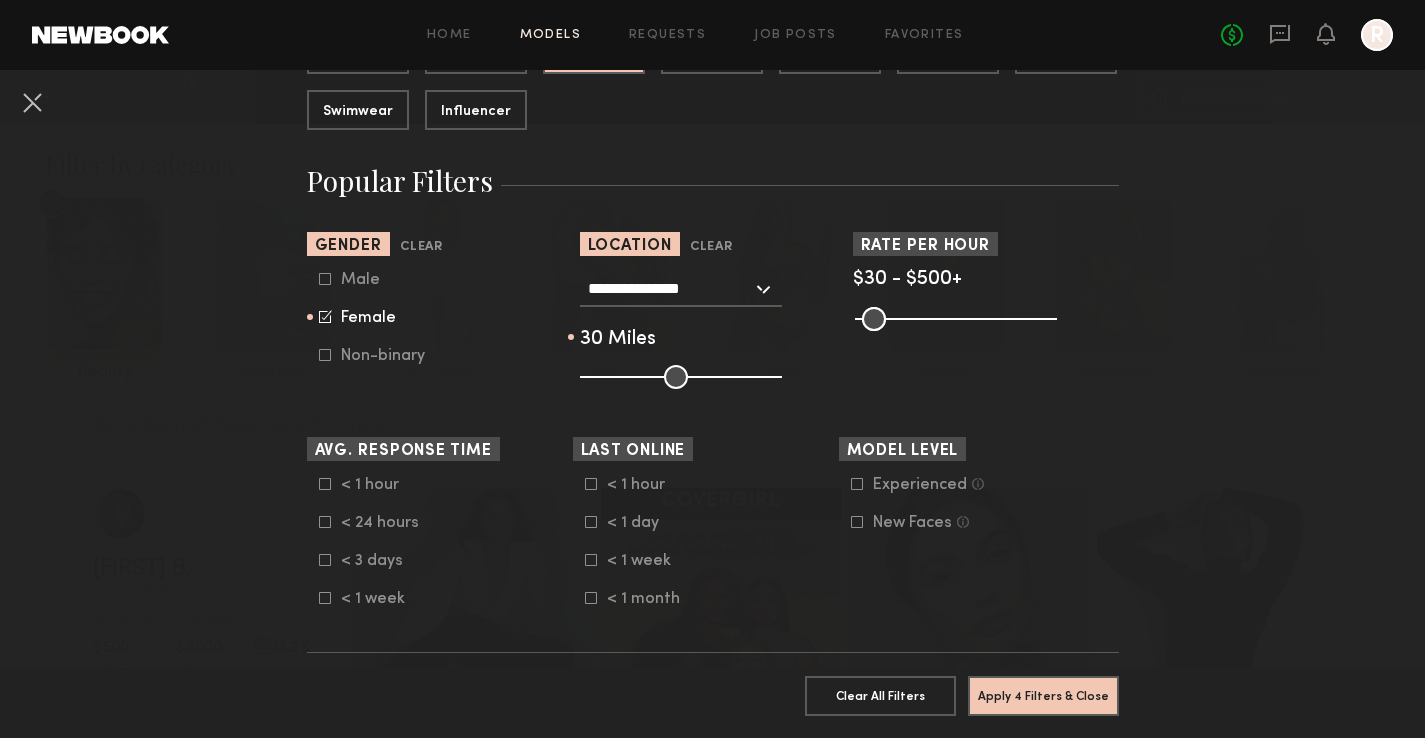 scroll, scrollTop: 270, scrollLeft: 0, axis: vertical 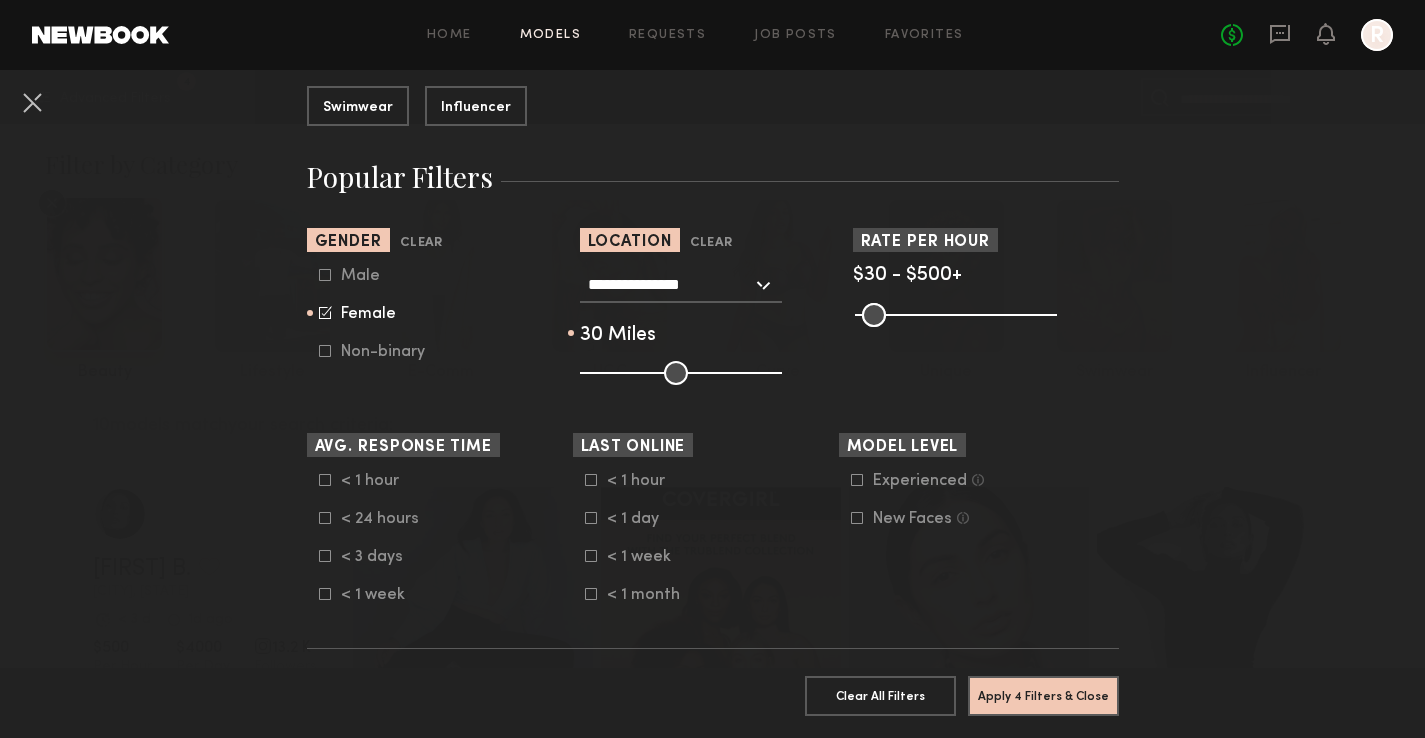 click 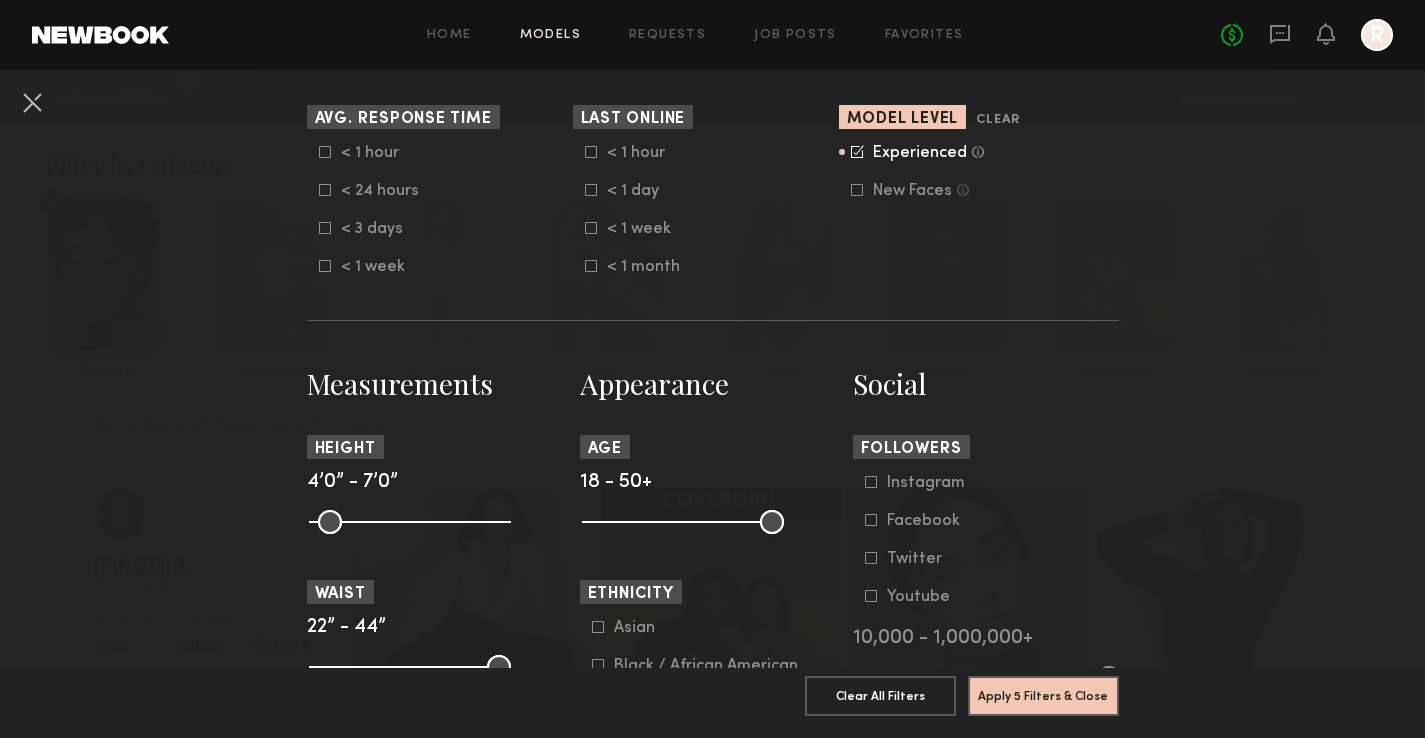 scroll, scrollTop: 616, scrollLeft: 0, axis: vertical 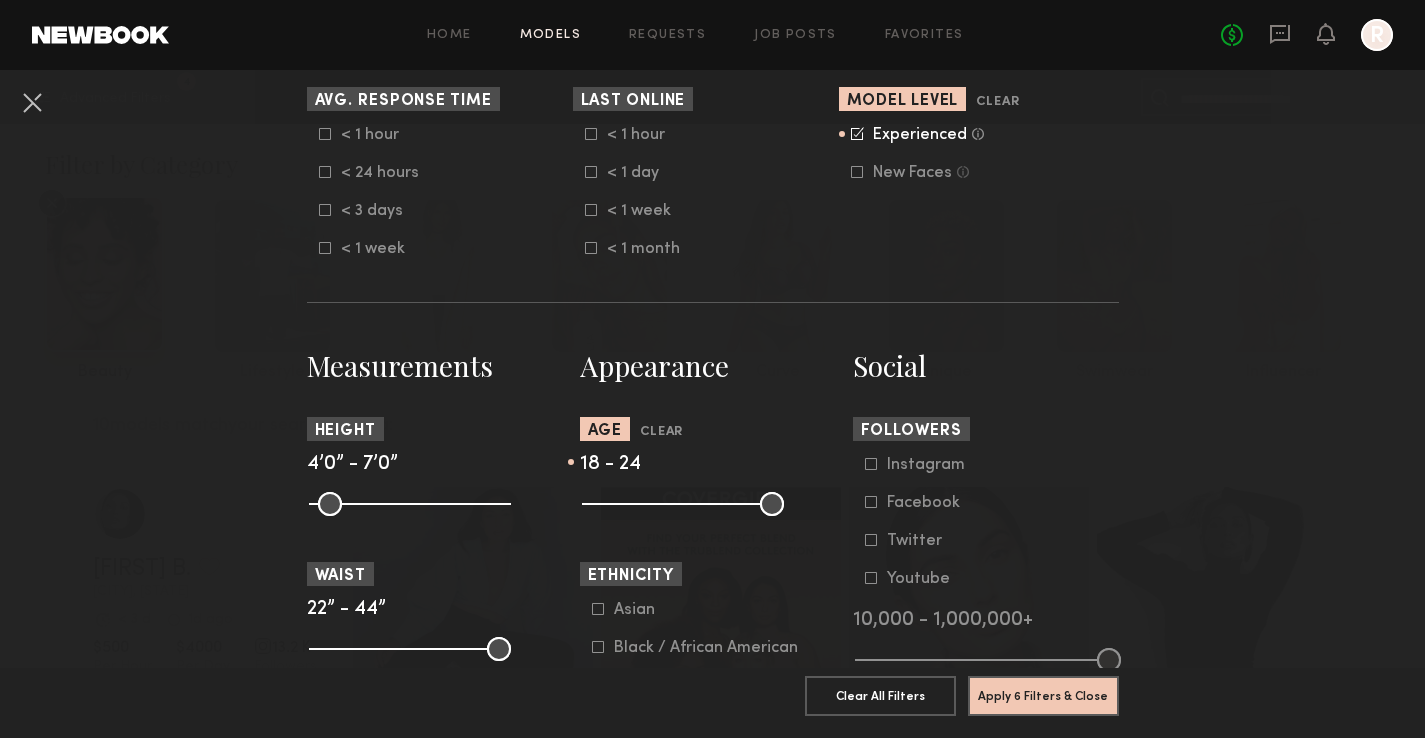 drag, startPoint x: 777, startPoint y: 505, endPoint x: 626, endPoint y: 509, distance: 151.05296 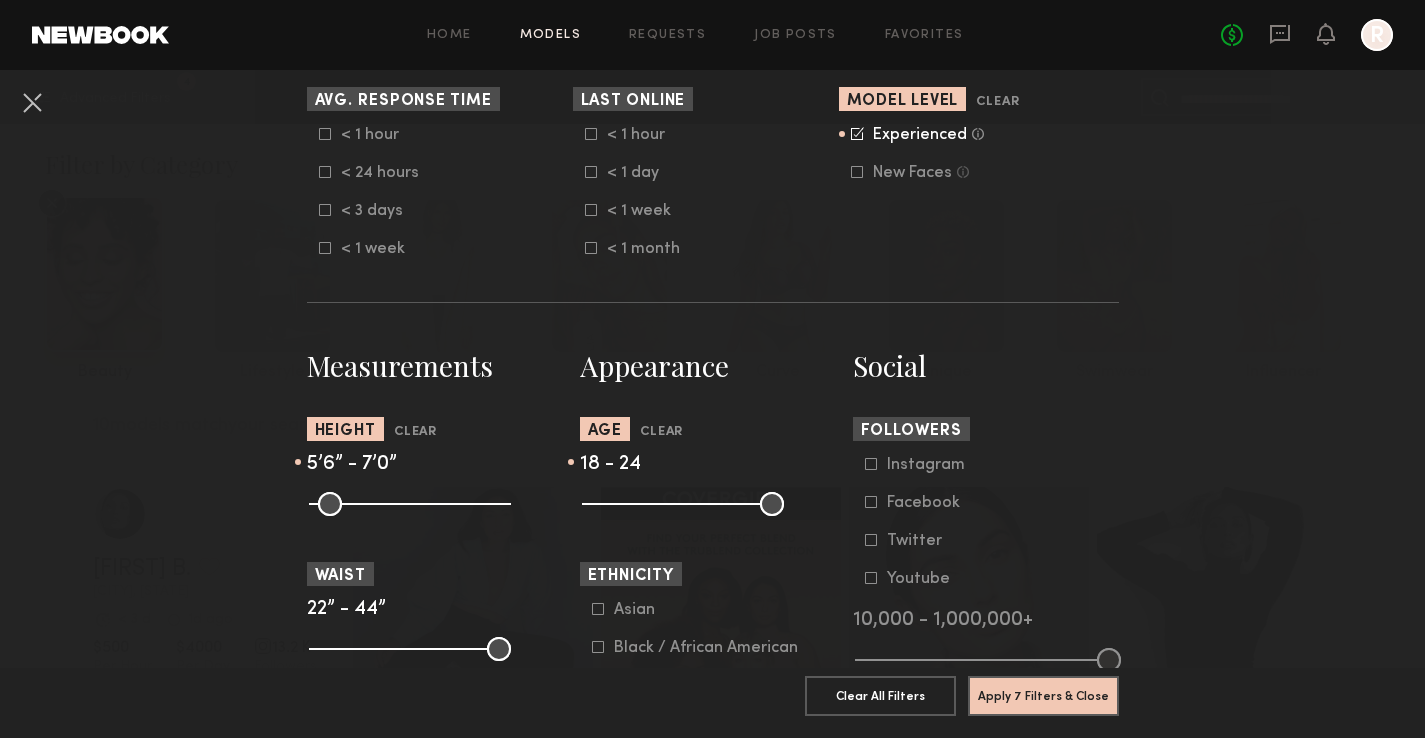 drag, startPoint x: 316, startPoint y: 503, endPoint x: 411, endPoint y: 508, distance: 95.131485 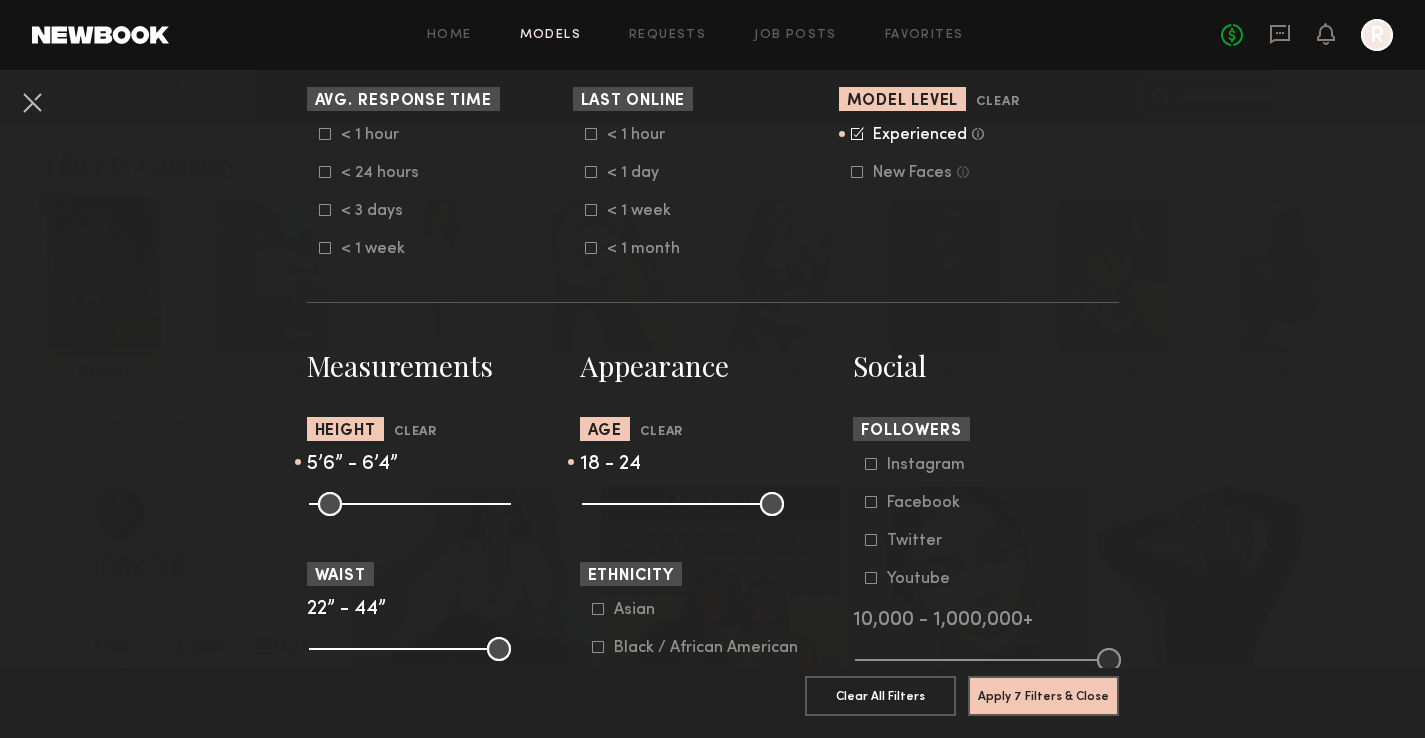 drag, startPoint x: 500, startPoint y: 507, endPoint x: 458, endPoint y: 507, distance: 42 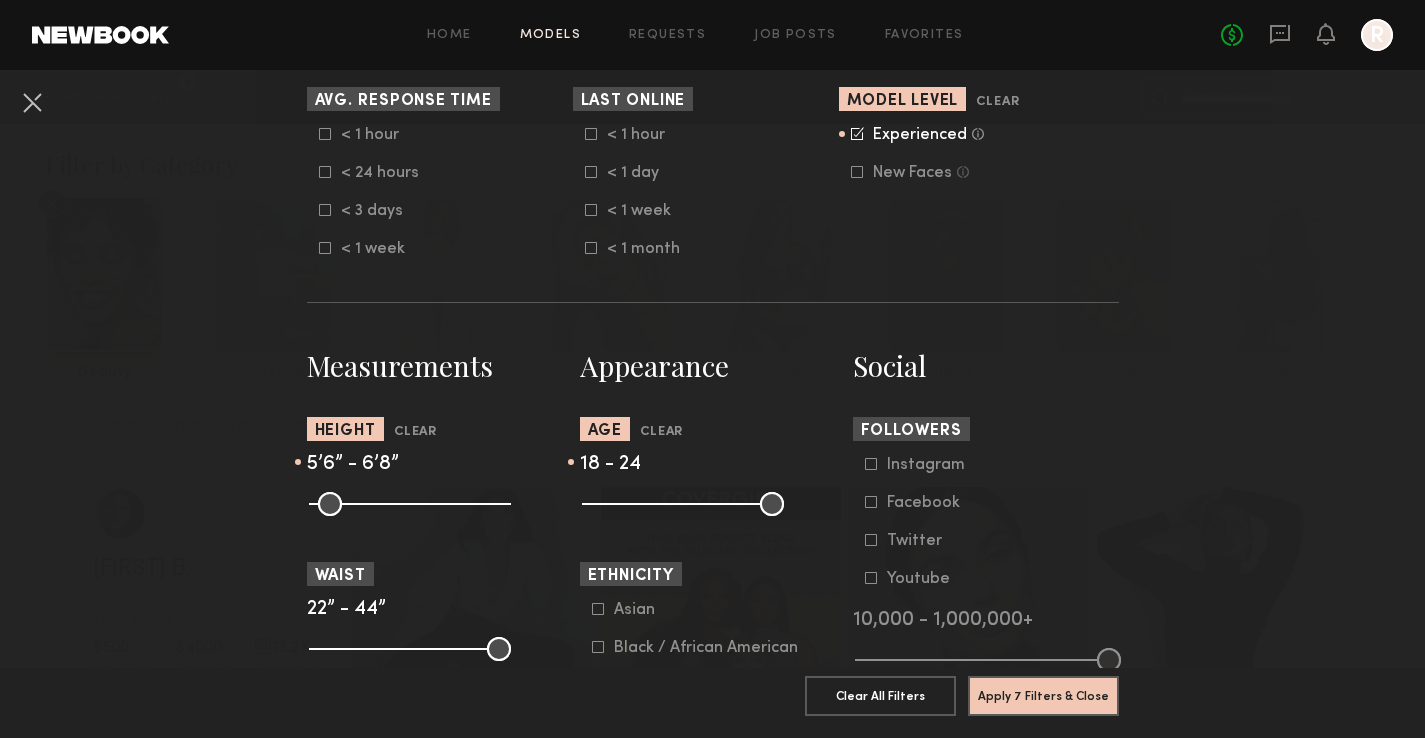 drag, startPoint x: 458, startPoint y: 507, endPoint x: 480, endPoint y: 507, distance: 22 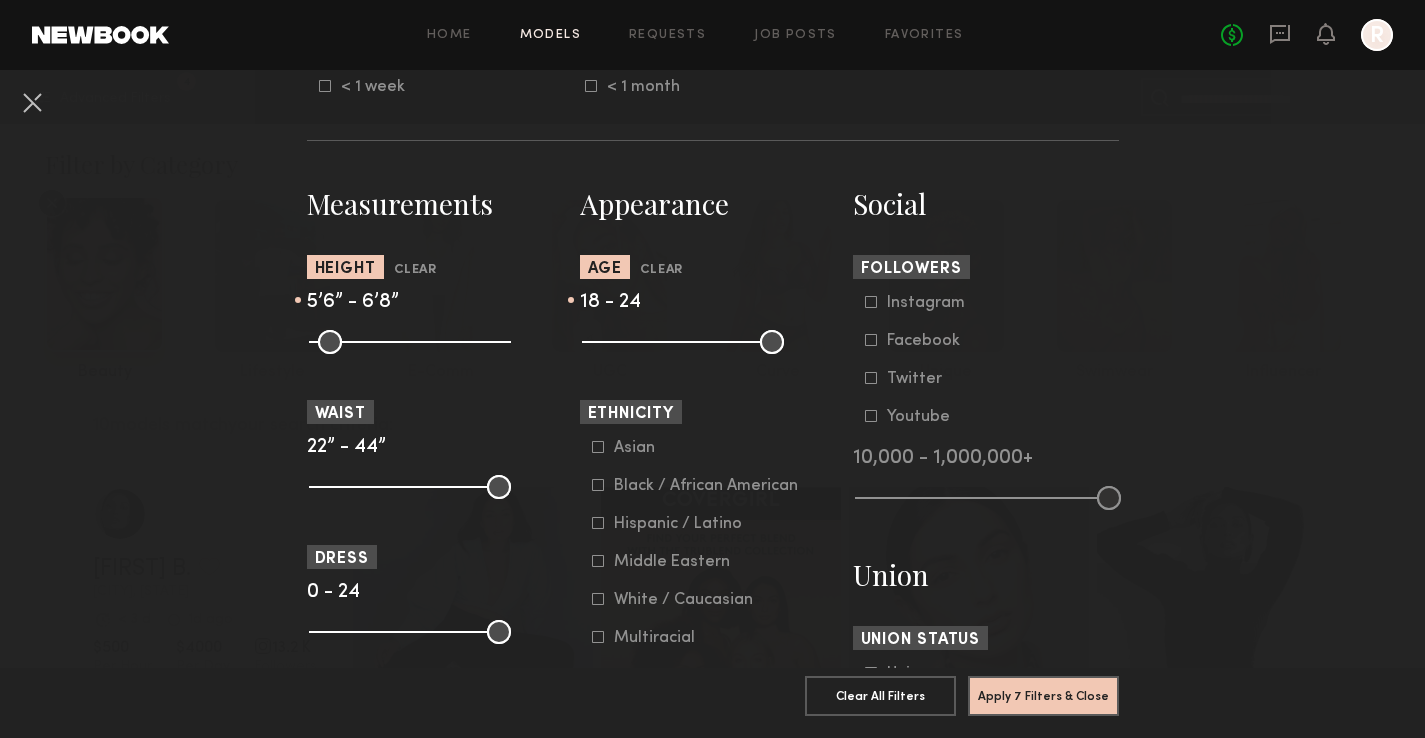 scroll, scrollTop: 787, scrollLeft: 0, axis: vertical 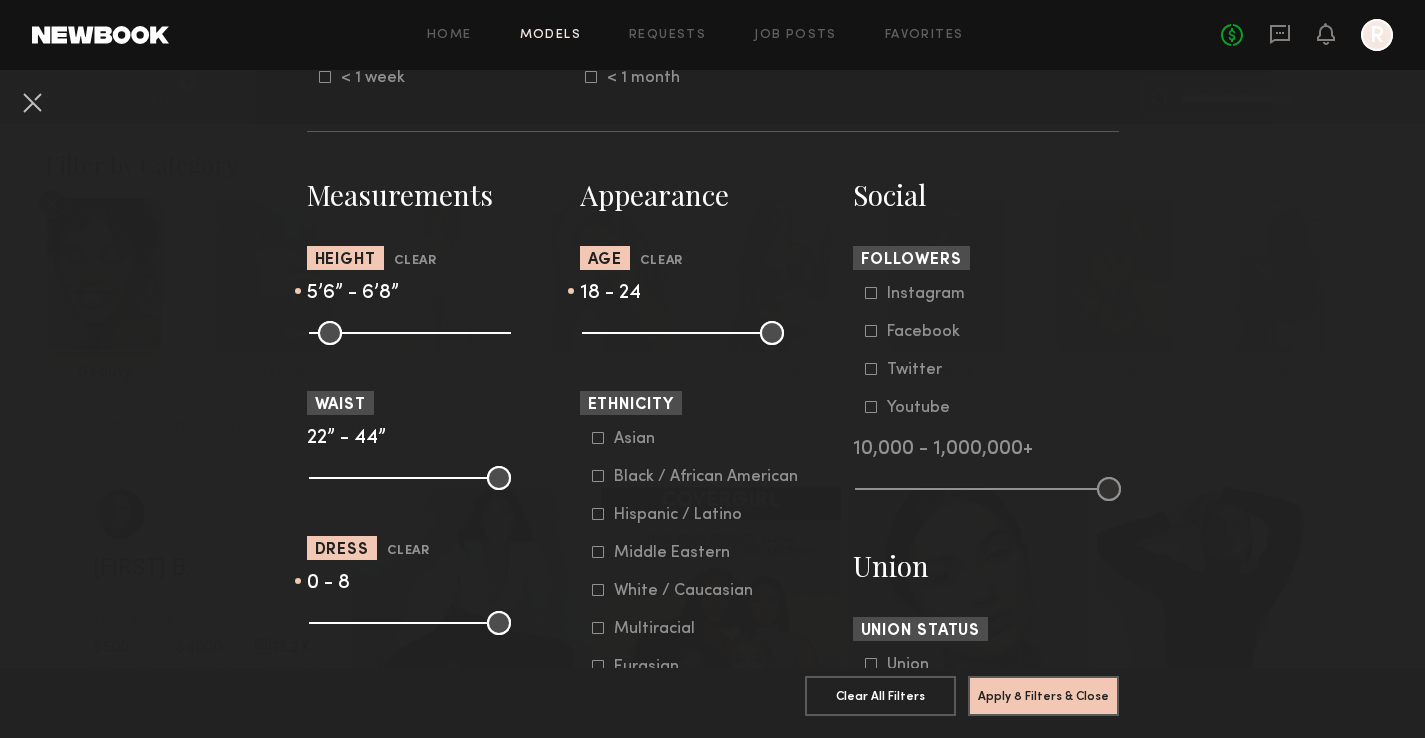 drag, startPoint x: 498, startPoint y: 622, endPoint x: 374, endPoint y: 628, distance: 124.14507 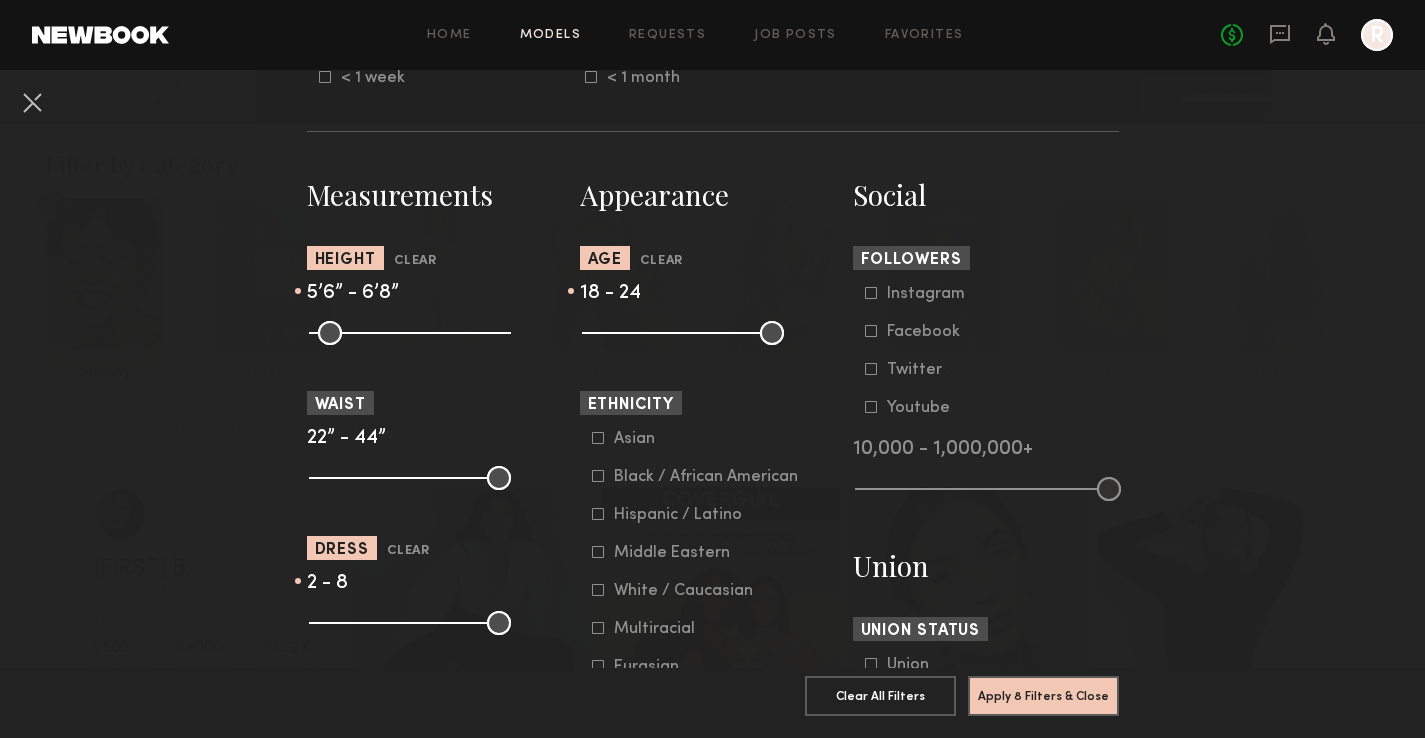 drag, startPoint x: 323, startPoint y: 622, endPoint x: 337, endPoint y: 622, distance: 14 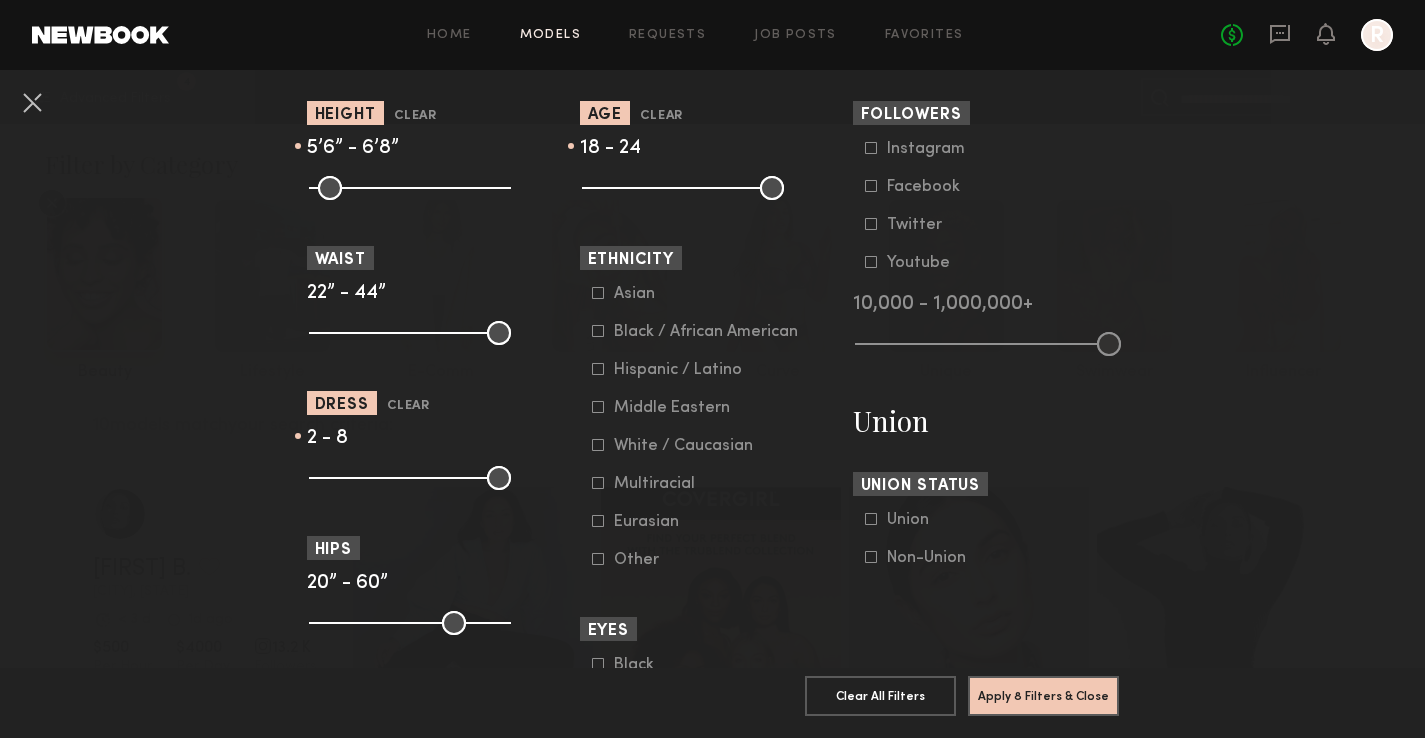 scroll, scrollTop: 938, scrollLeft: 0, axis: vertical 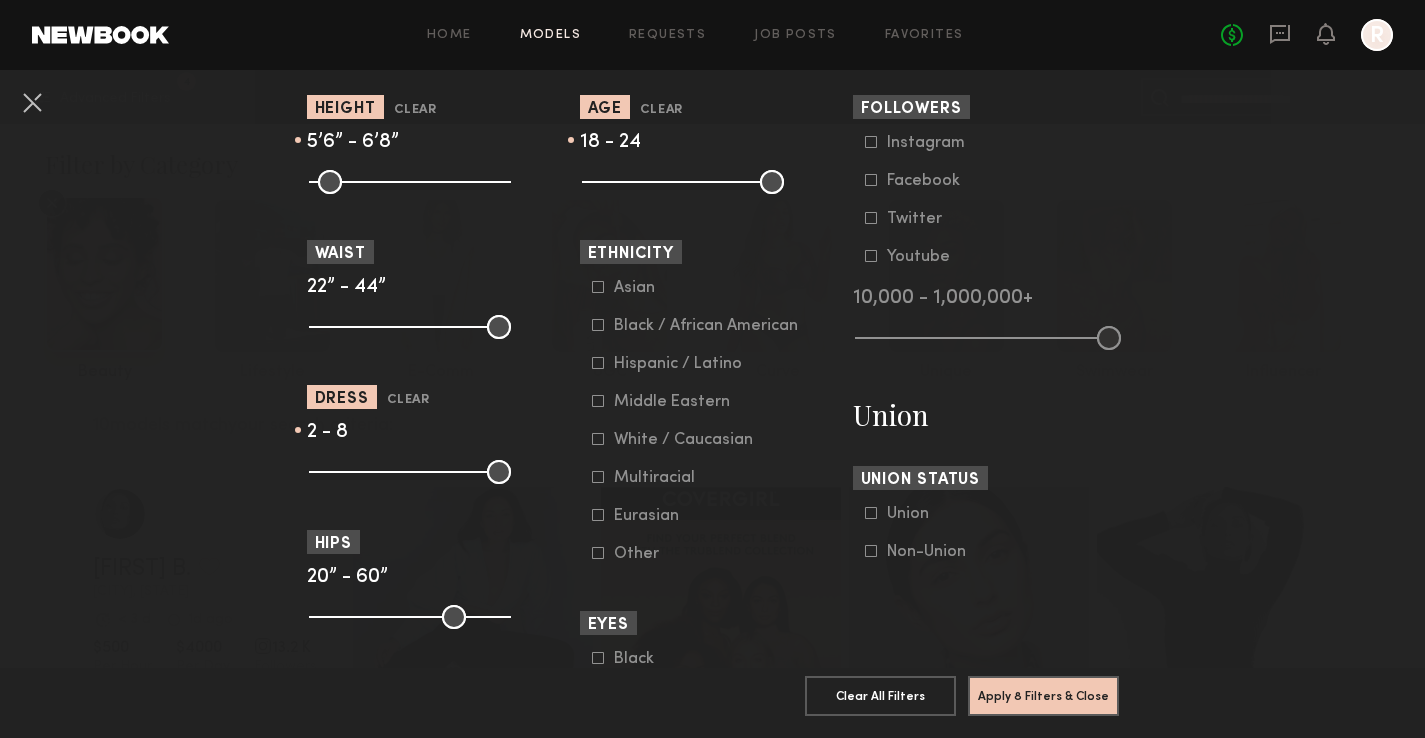 click 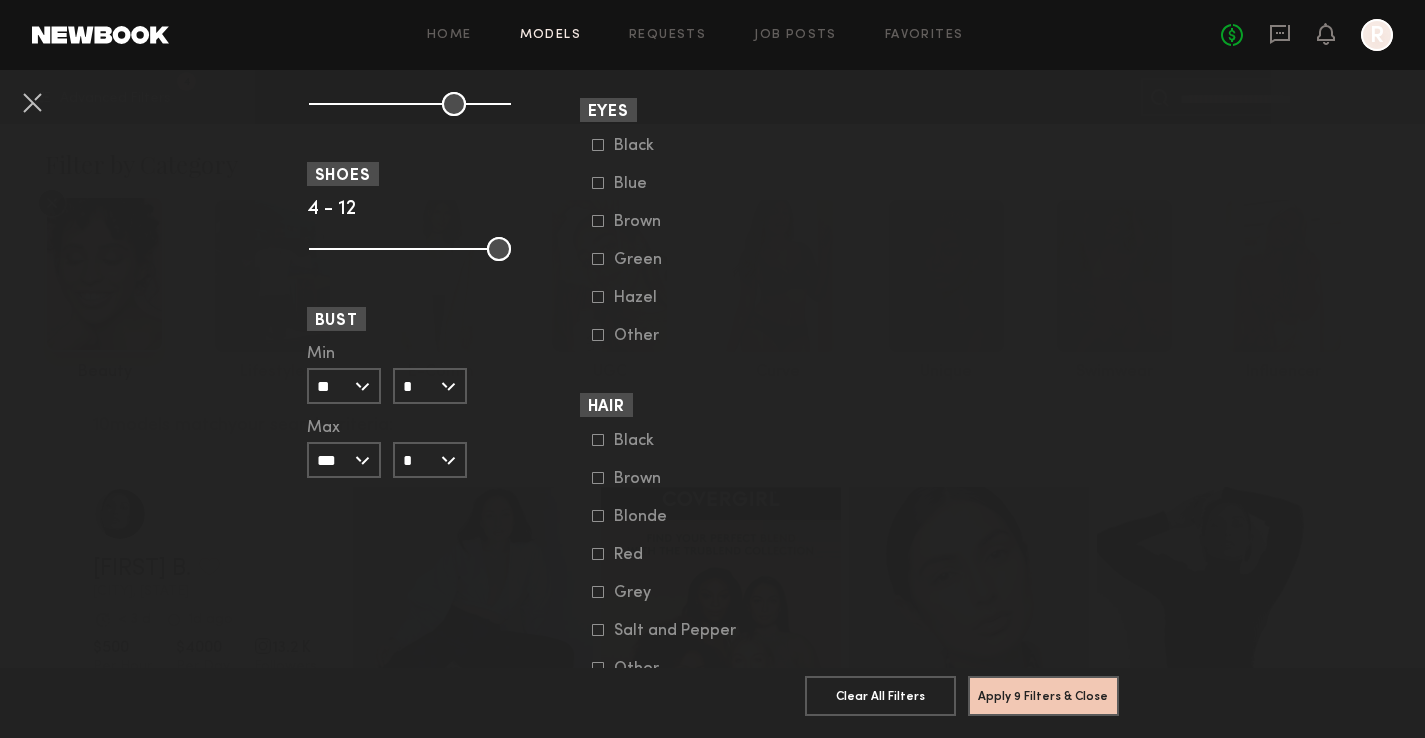 scroll, scrollTop: 1457, scrollLeft: 0, axis: vertical 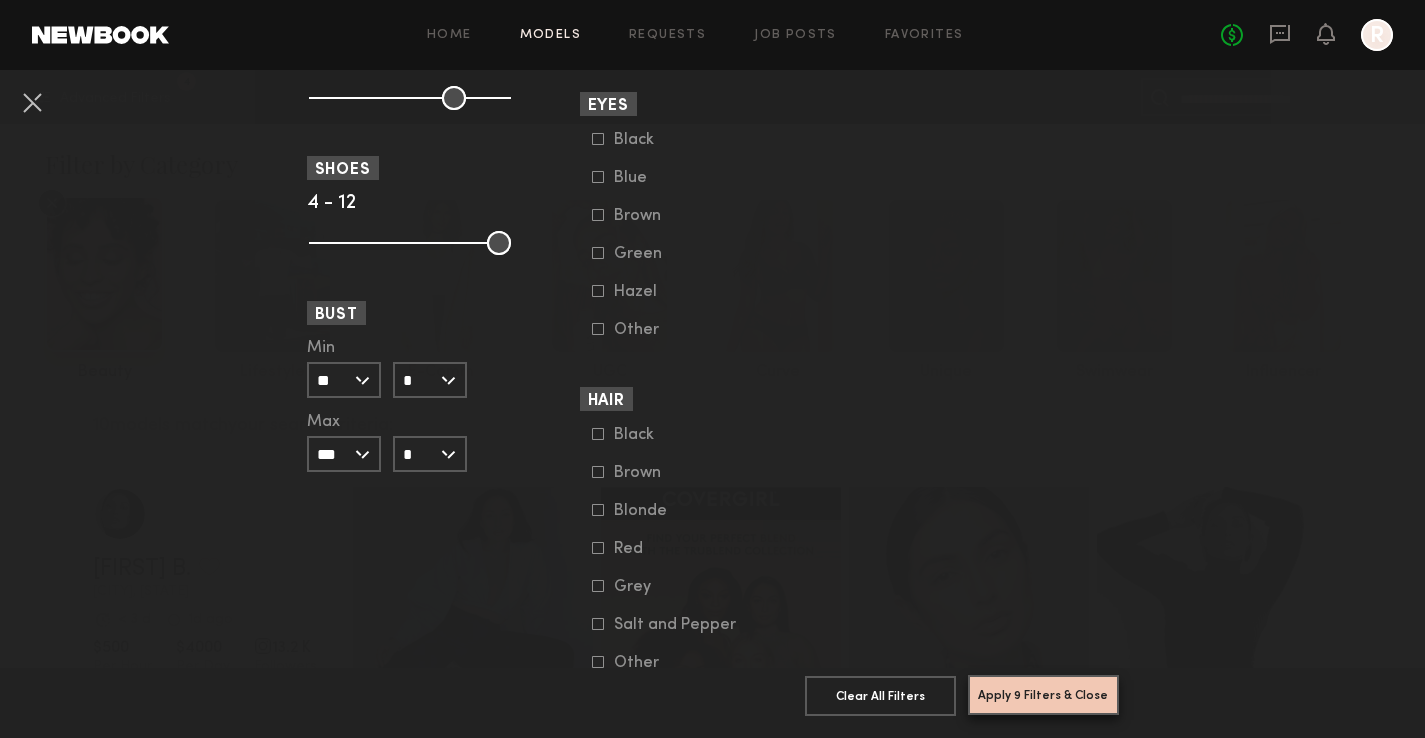 click on "Apply 9 Filters & Close" 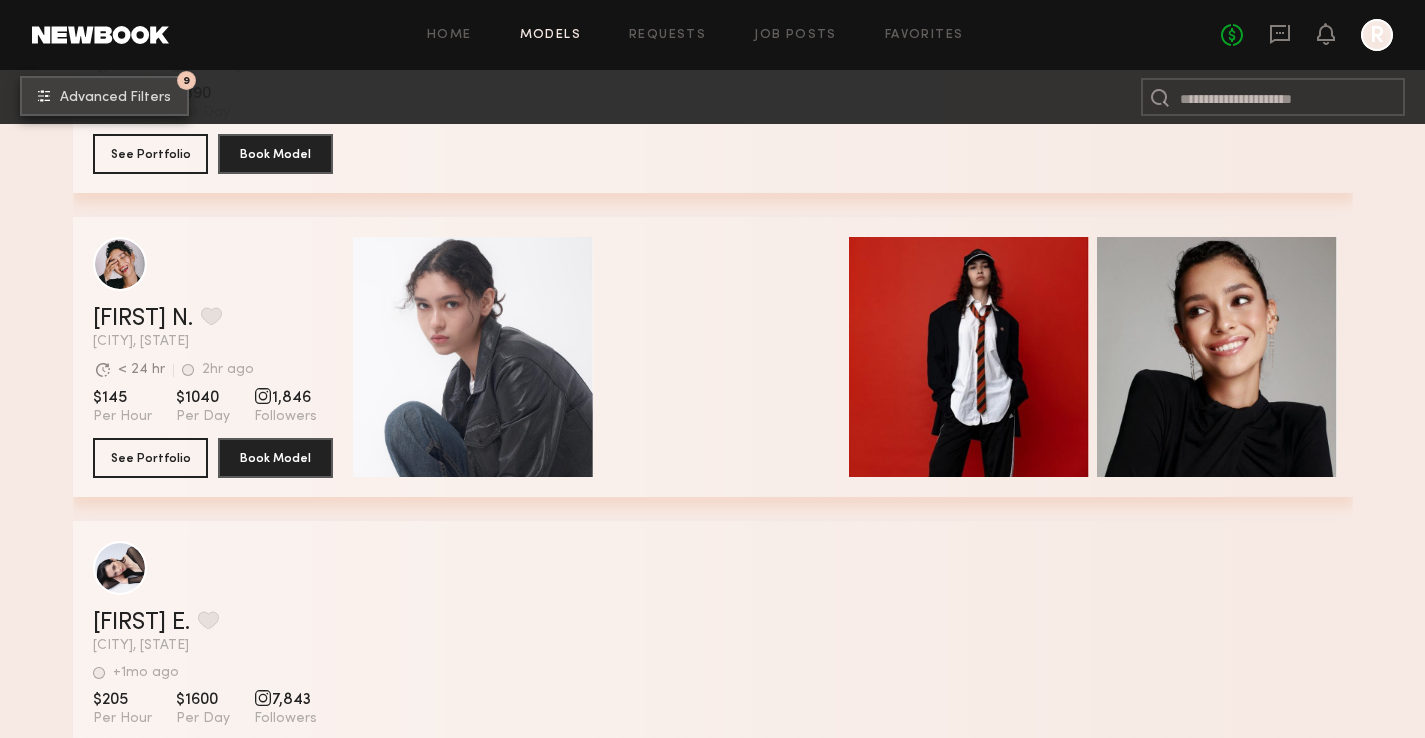 scroll, scrollTop: 3899, scrollLeft: 0, axis: vertical 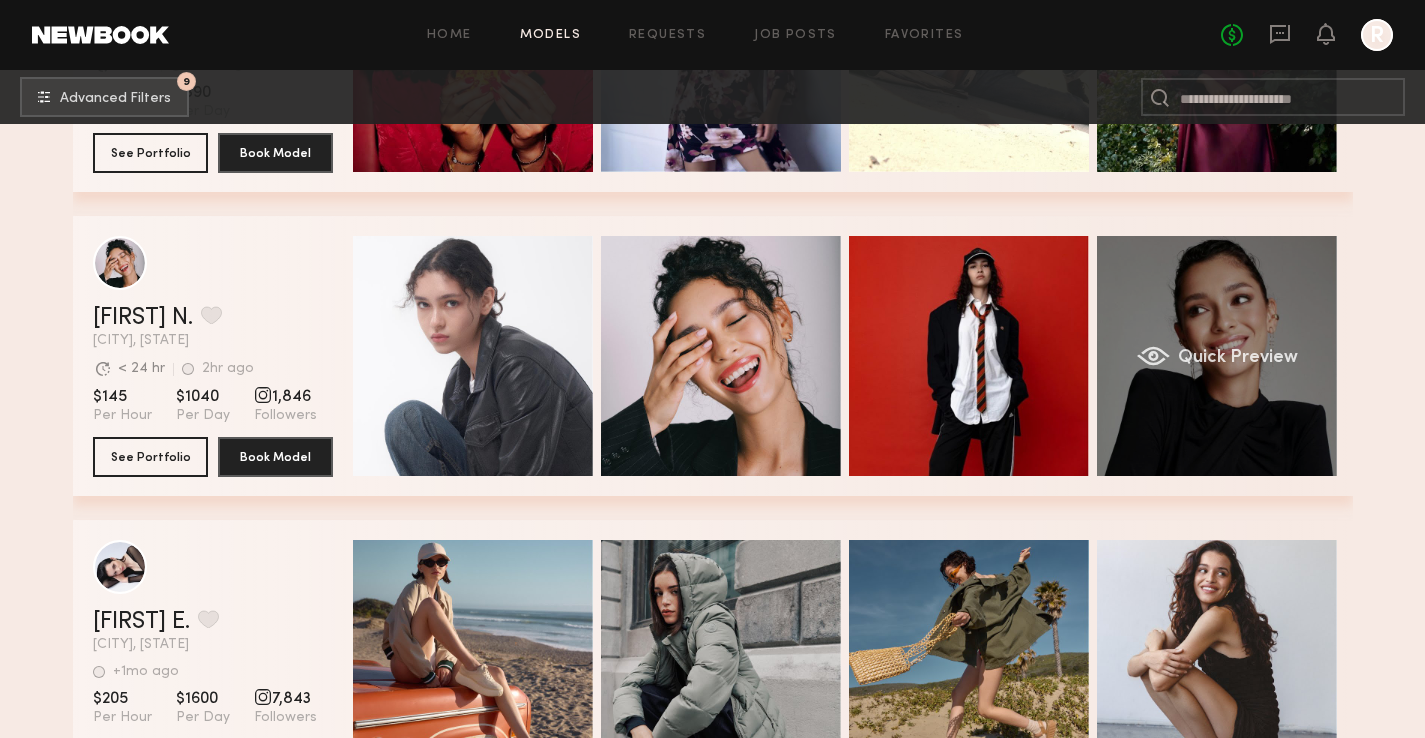click on "Quick Preview" 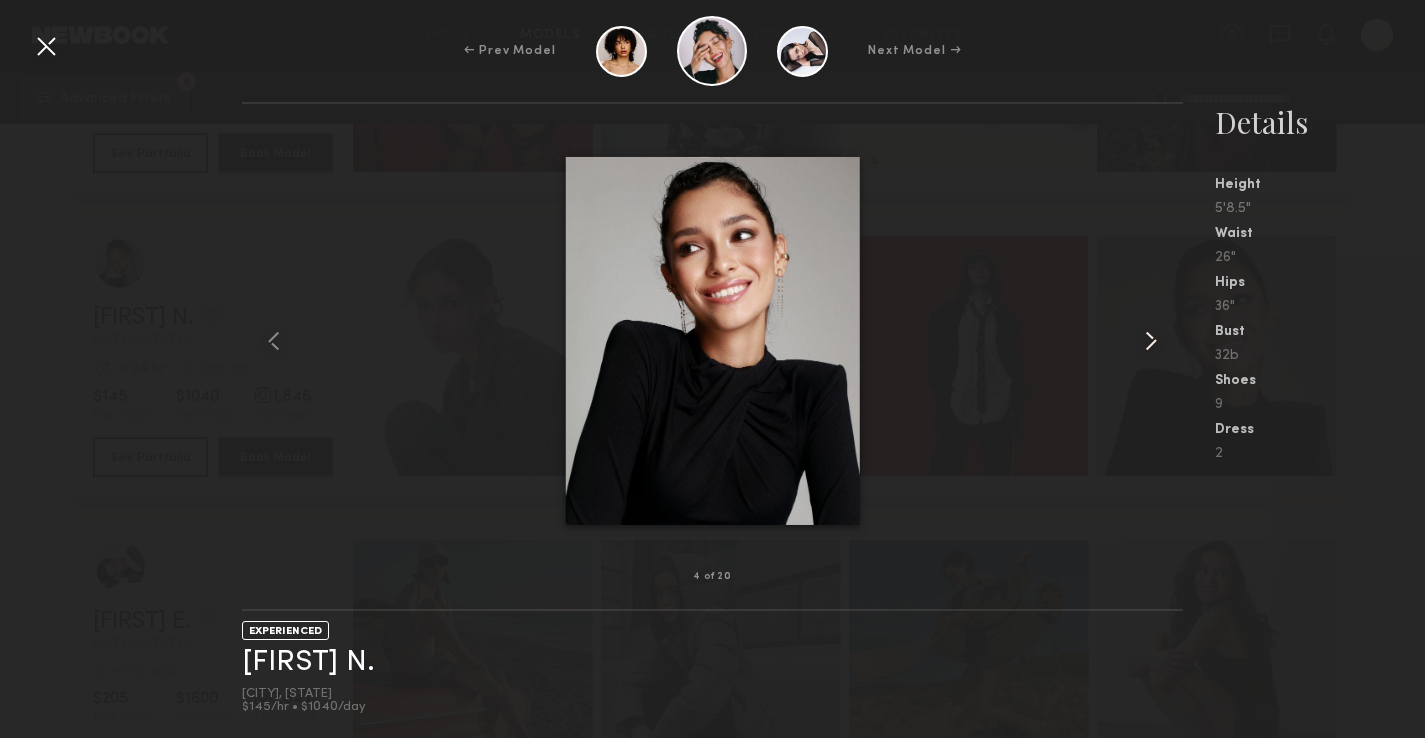 click at bounding box center [1151, 341] 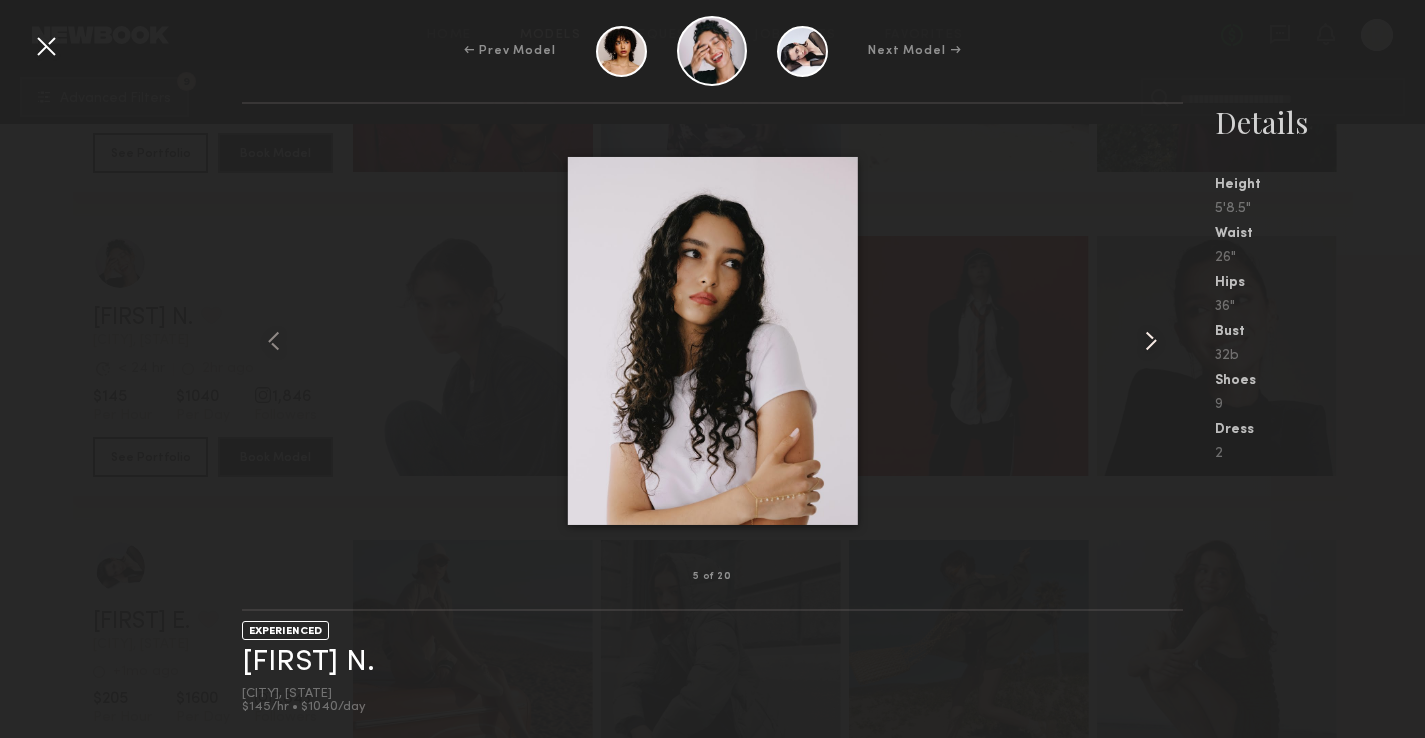 click at bounding box center (1151, 341) 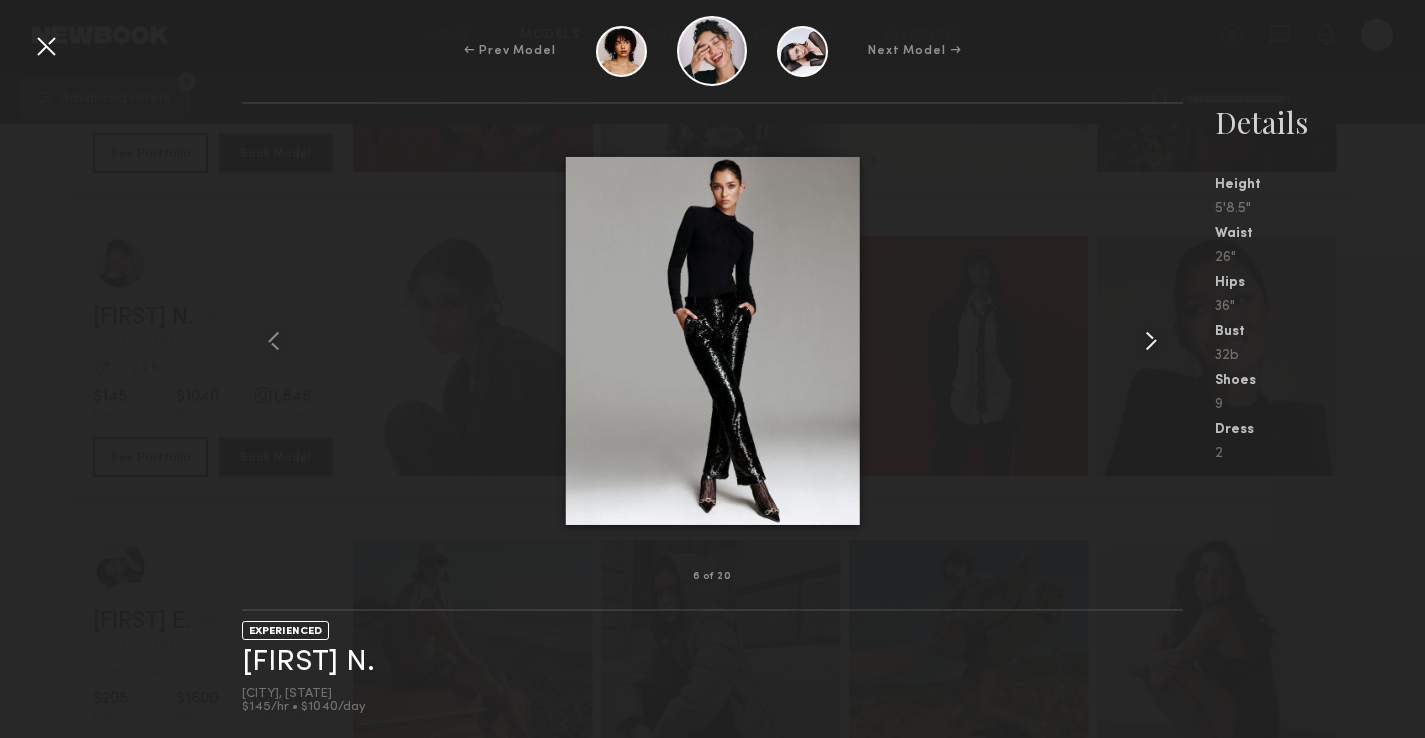 click at bounding box center (1151, 341) 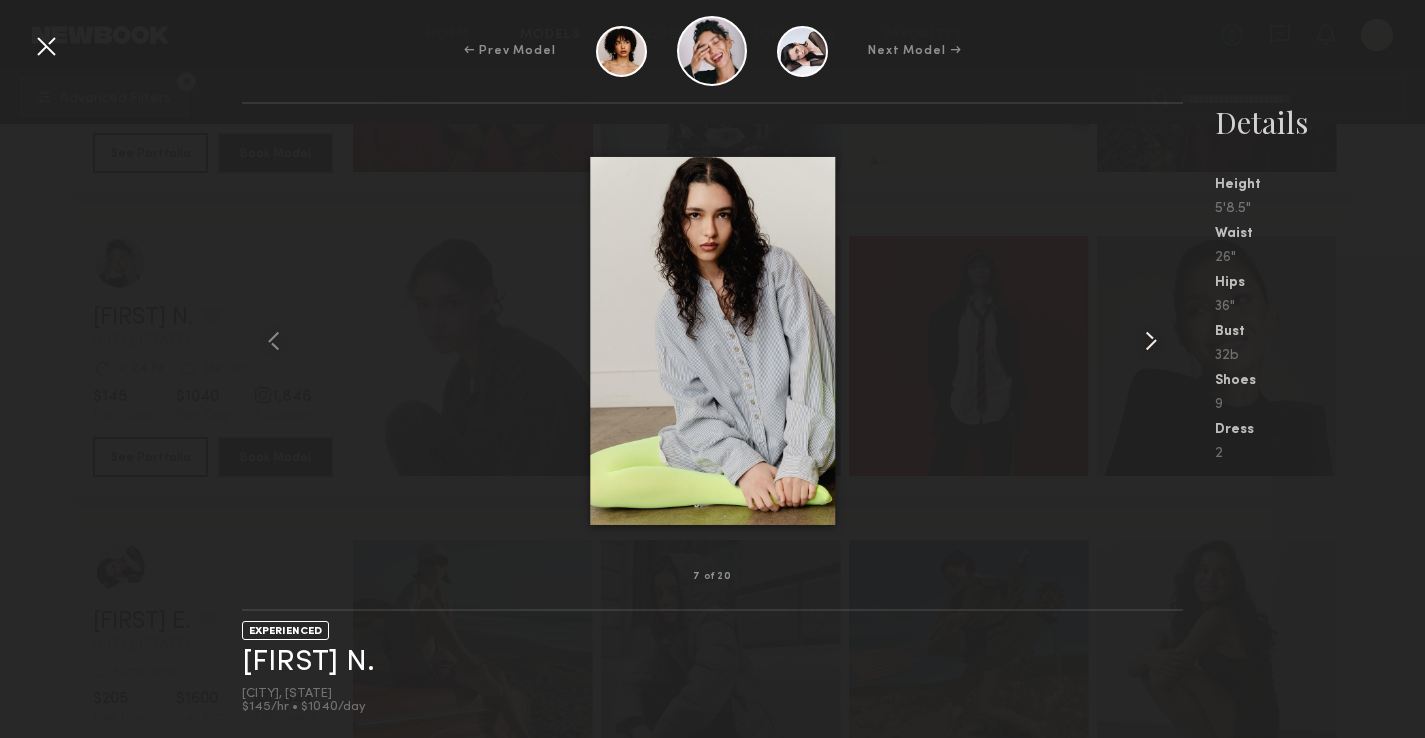 click at bounding box center (1151, 341) 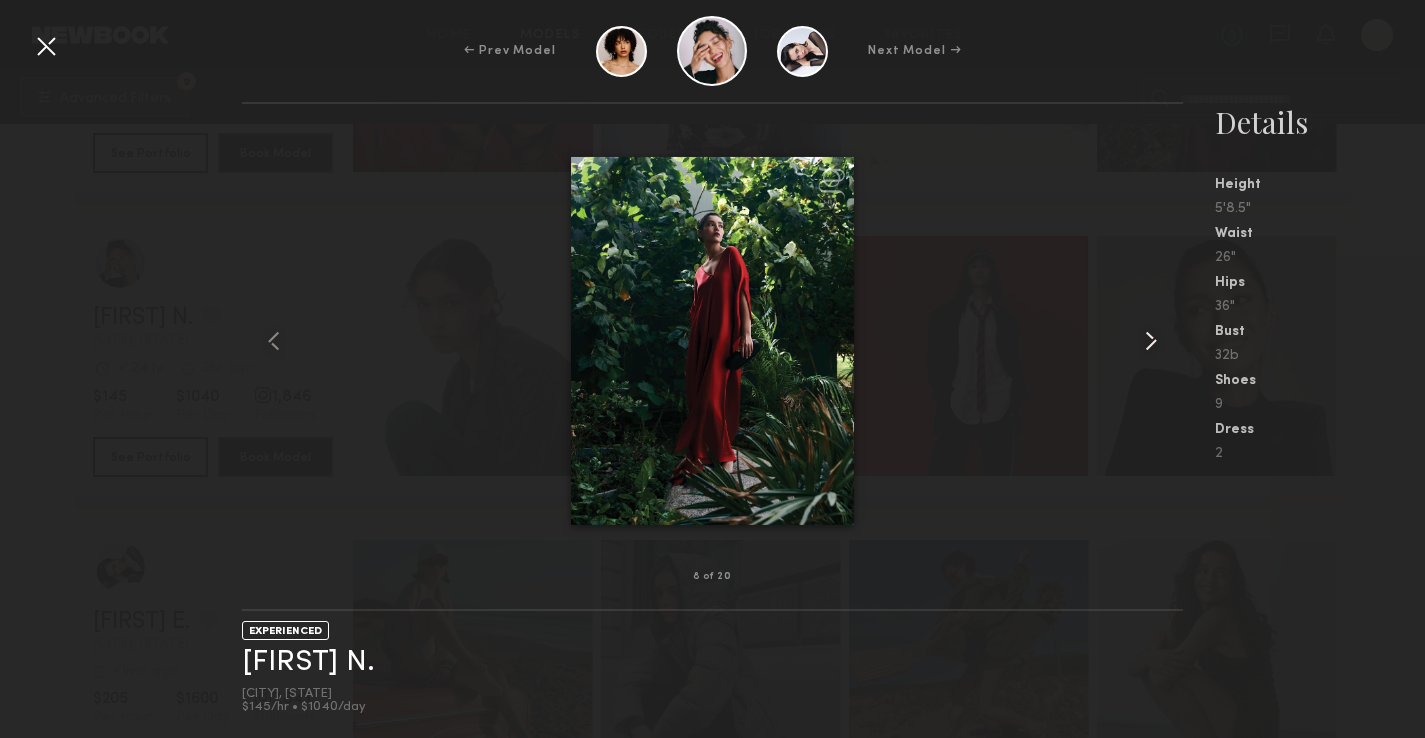 click at bounding box center [1151, 341] 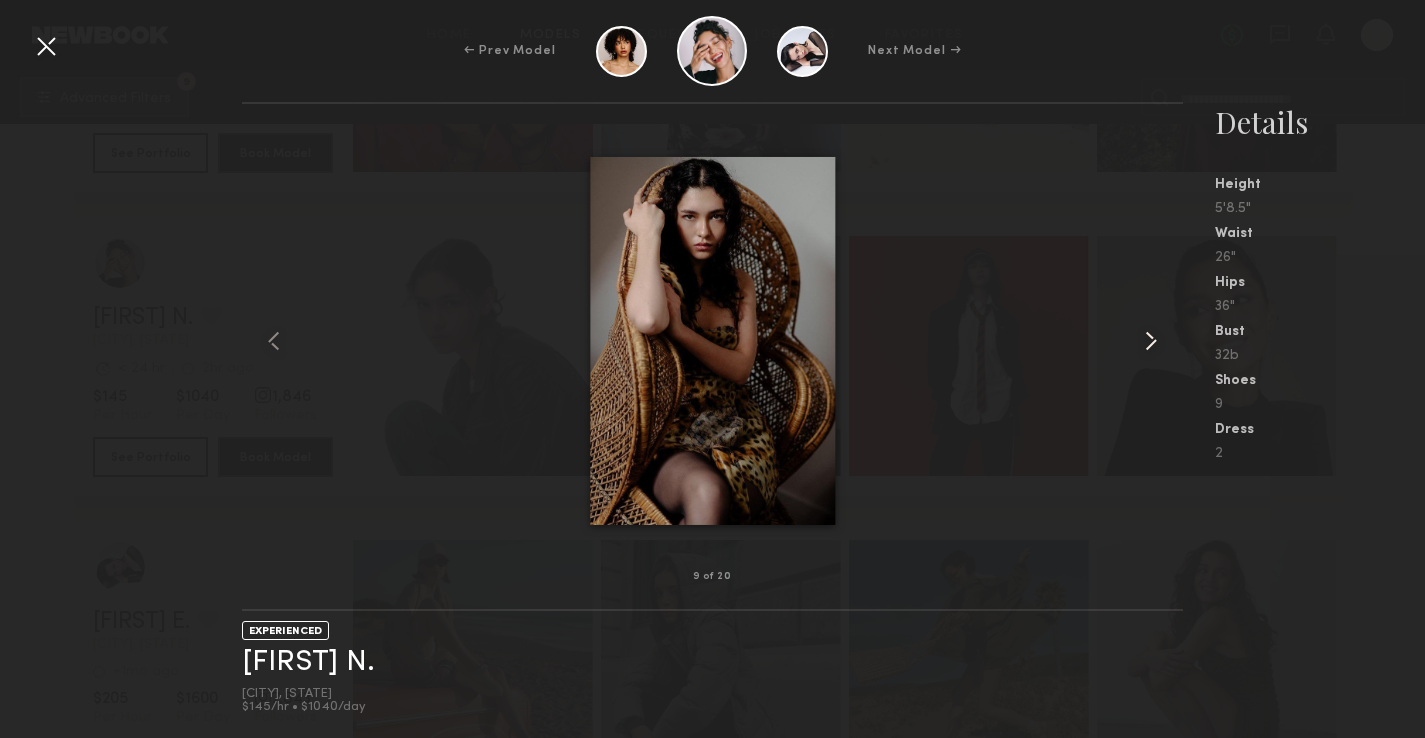 click at bounding box center [1151, 341] 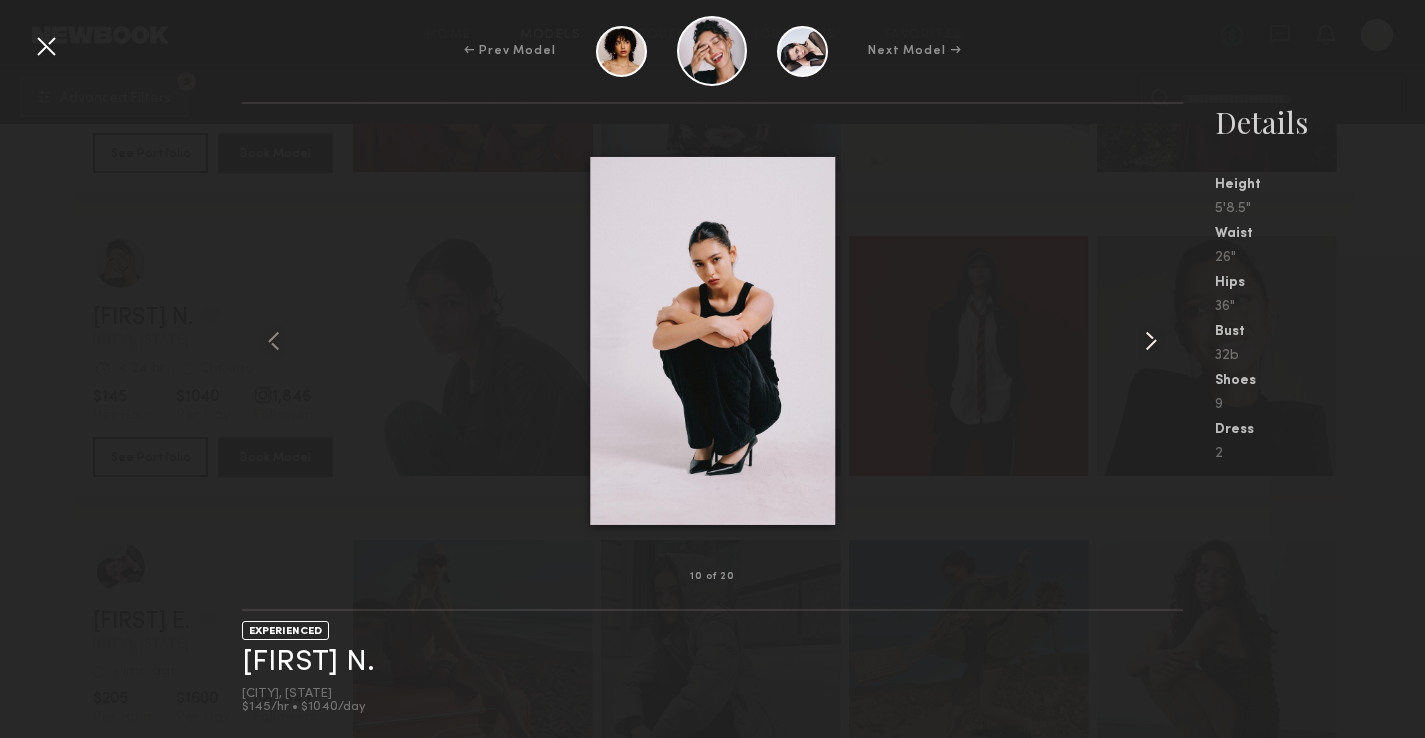 click at bounding box center (1151, 341) 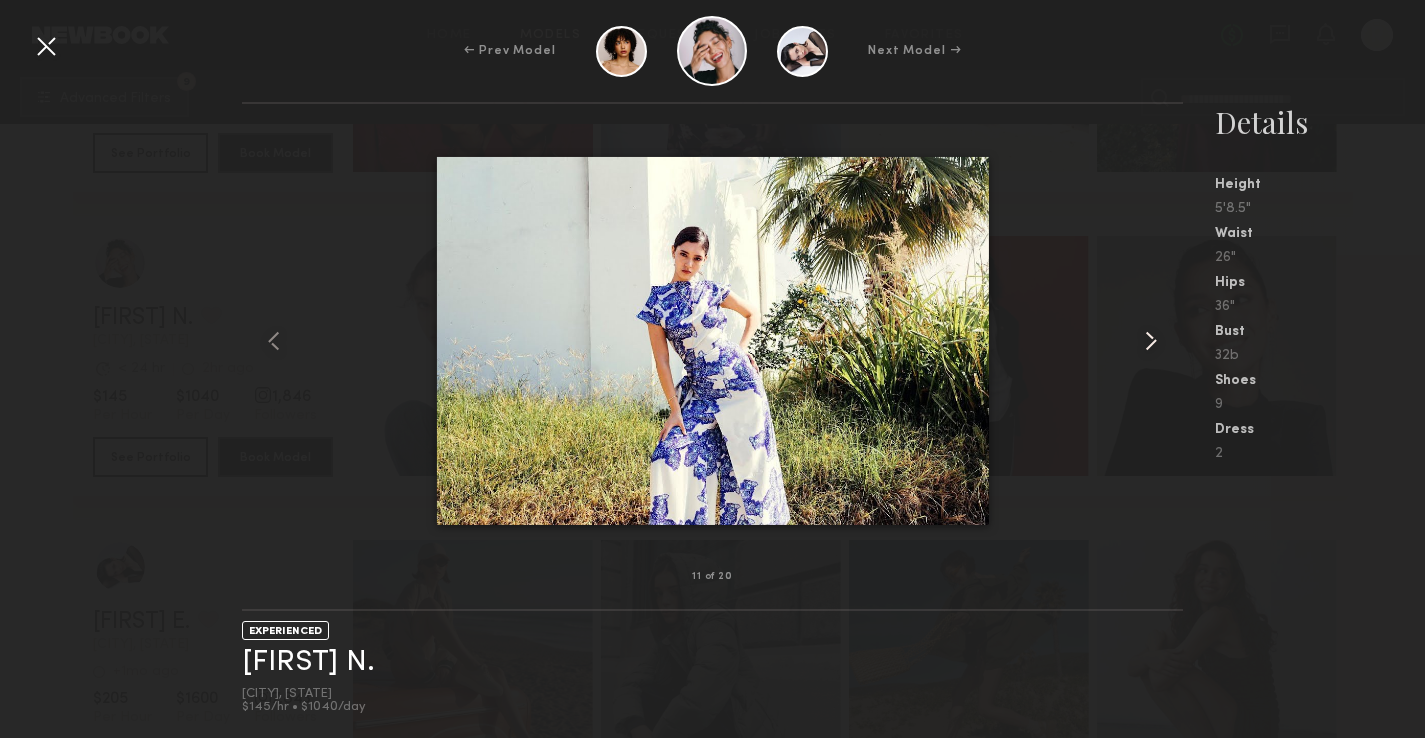 click at bounding box center [1151, 341] 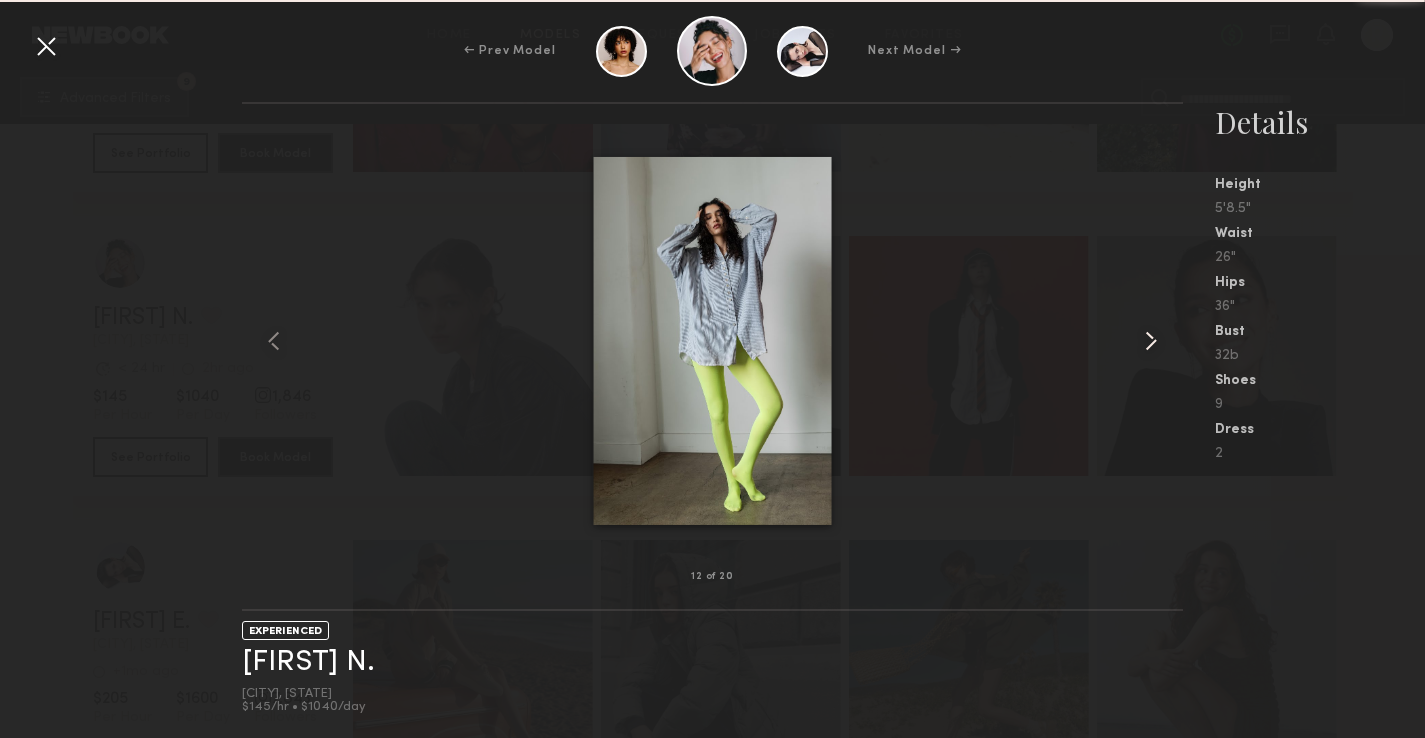 click at bounding box center [1151, 341] 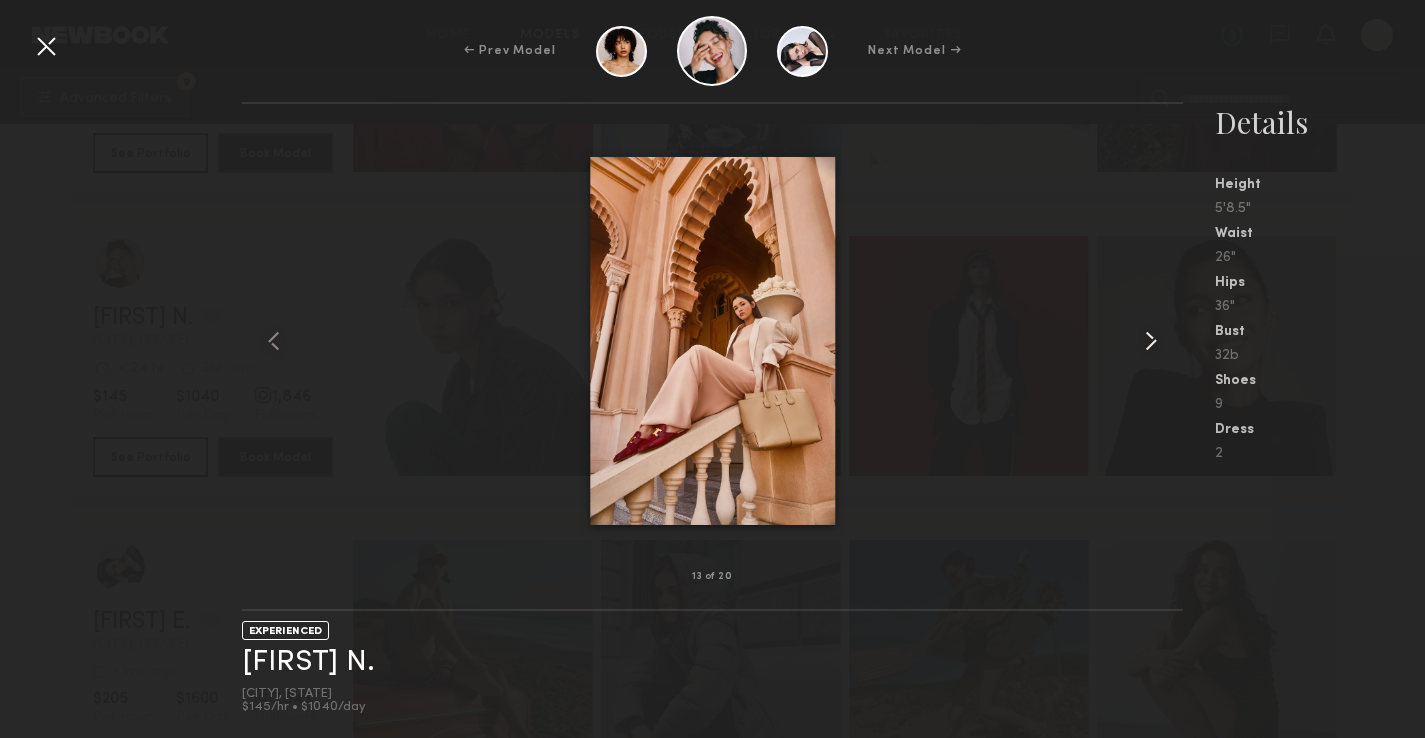 click at bounding box center (1151, 341) 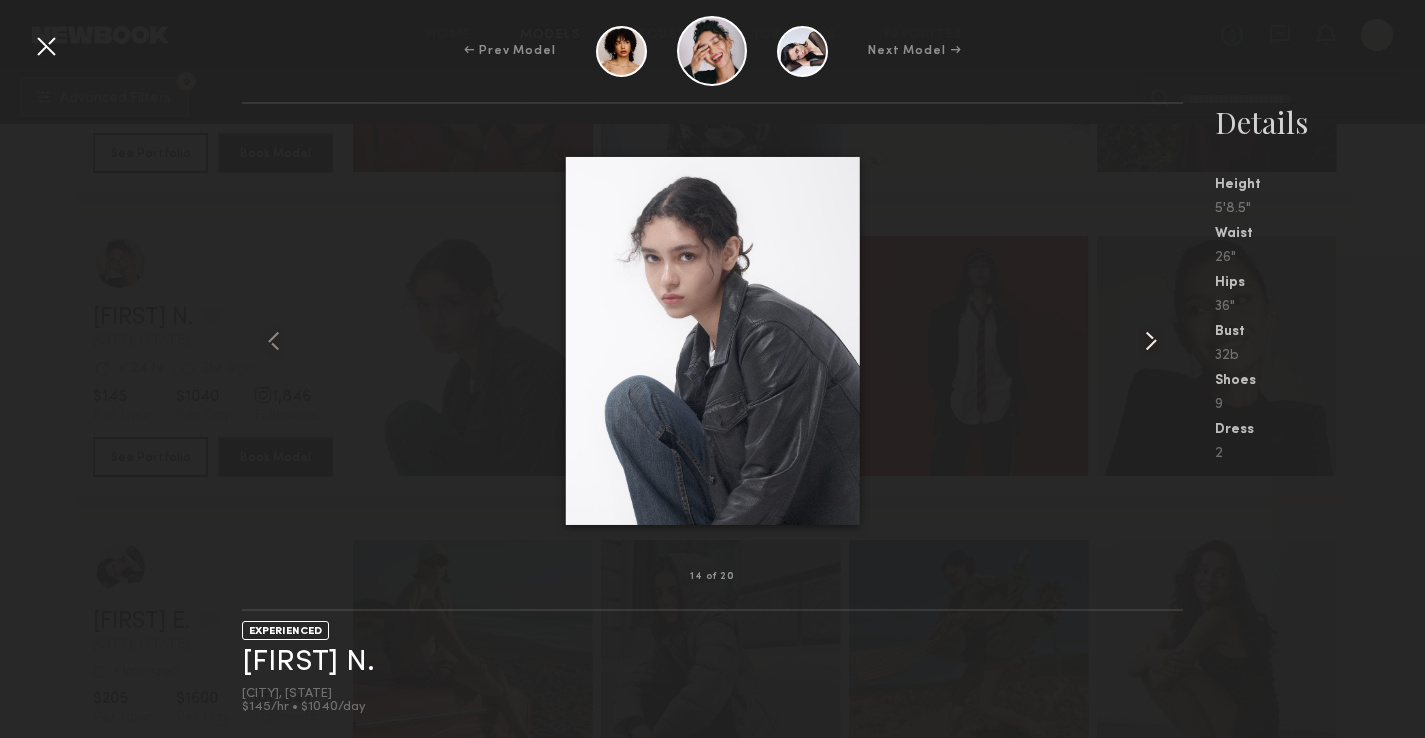 click at bounding box center [1151, 341] 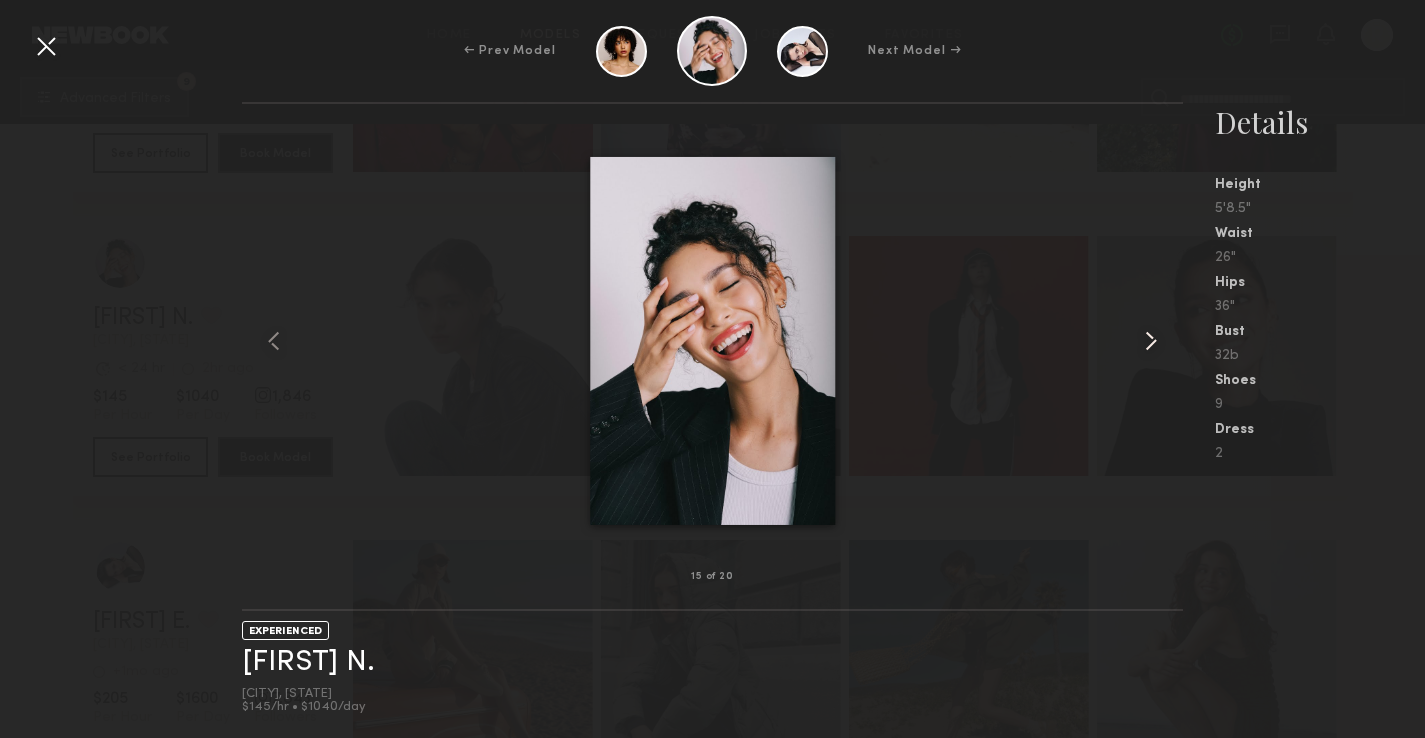 click at bounding box center (1151, 341) 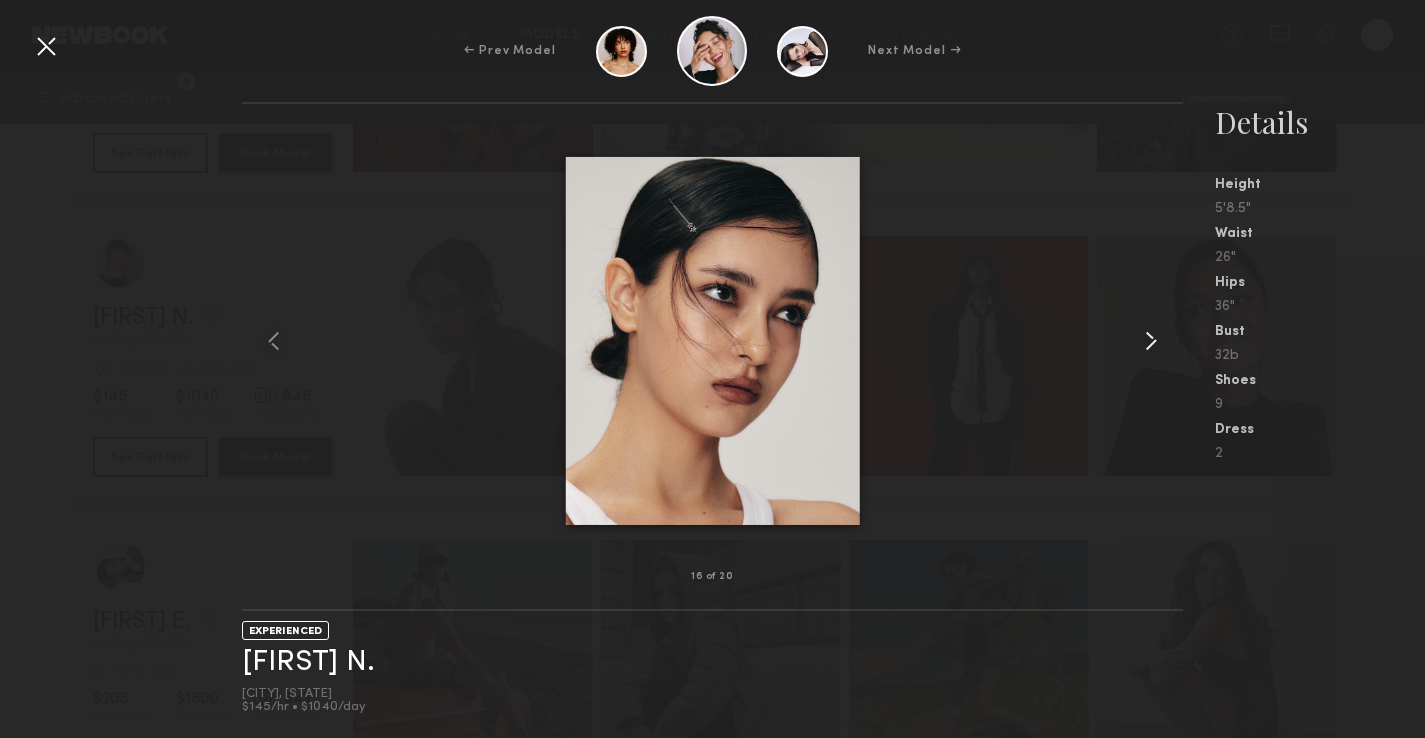 click at bounding box center (1151, 341) 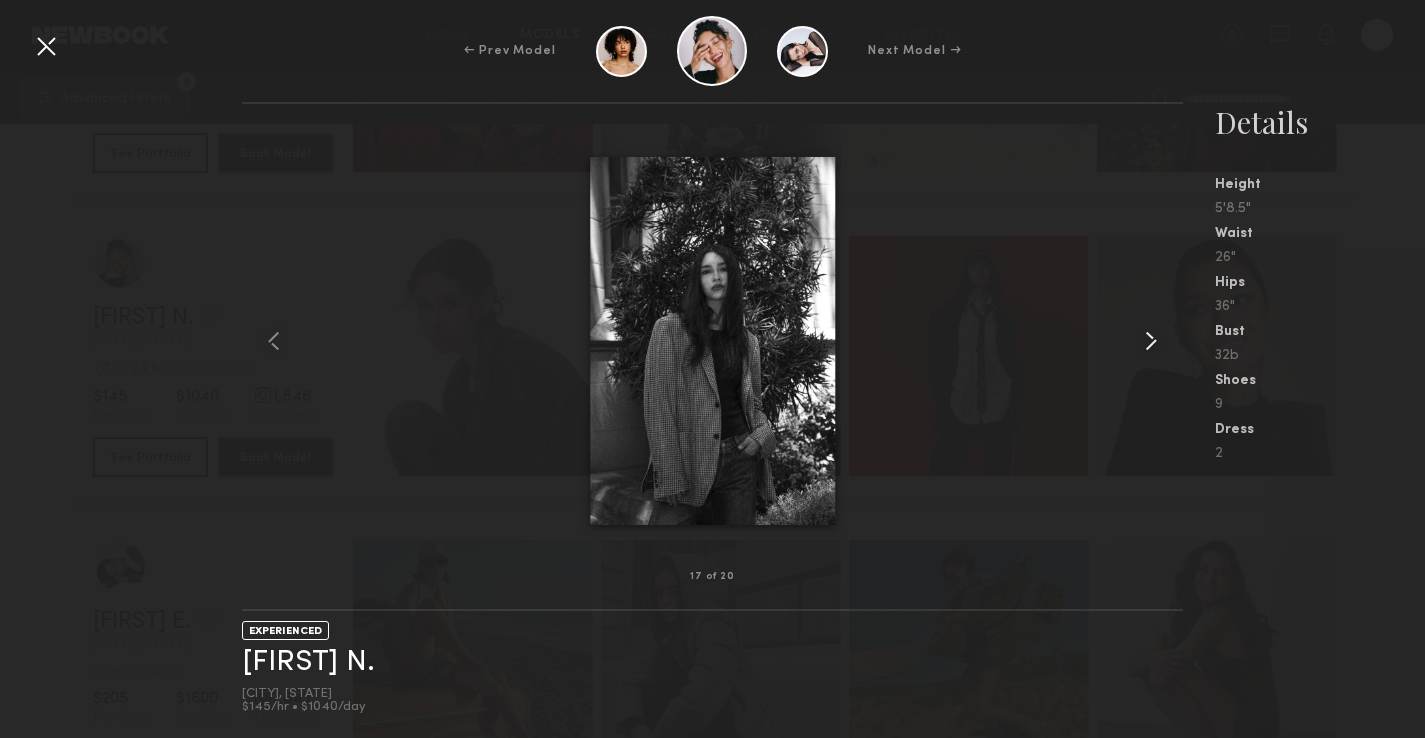 click at bounding box center [1151, 341] 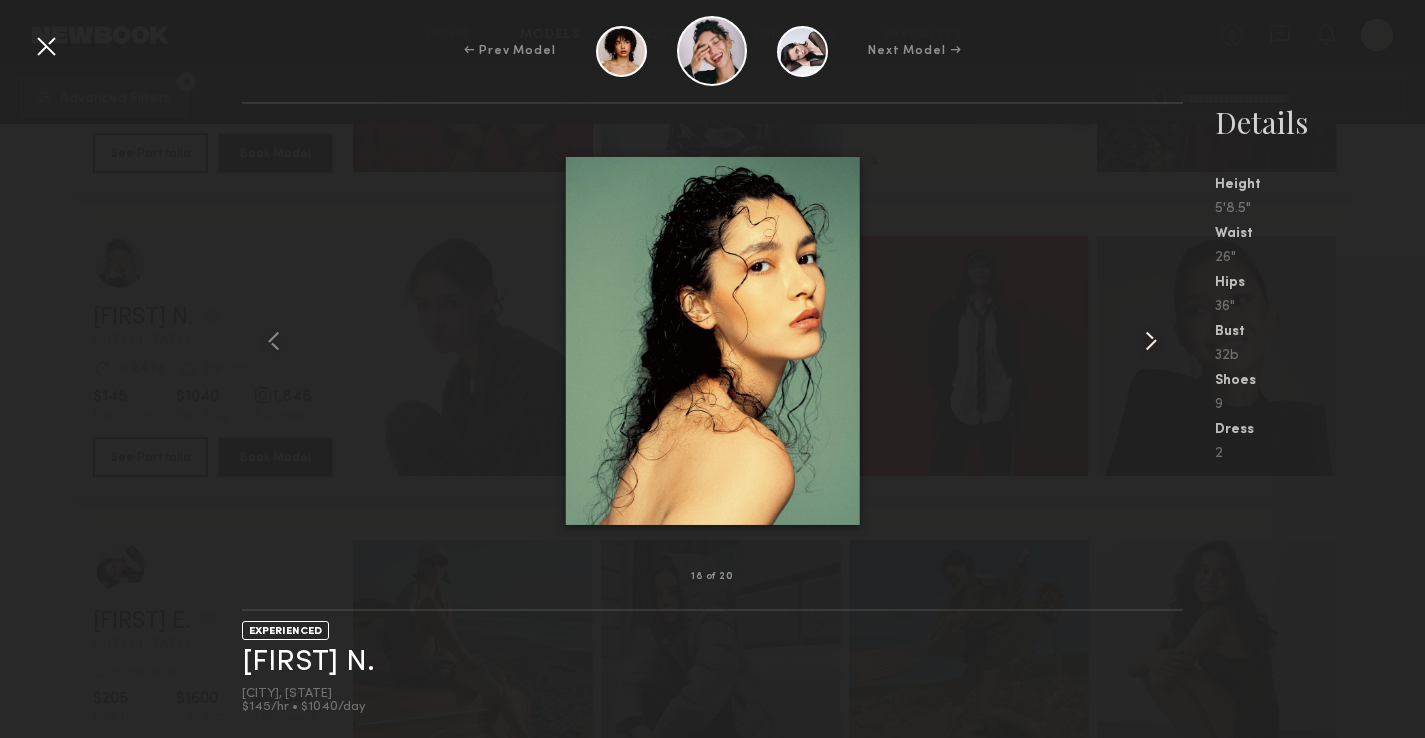 click at bounding box center [1151, 341] 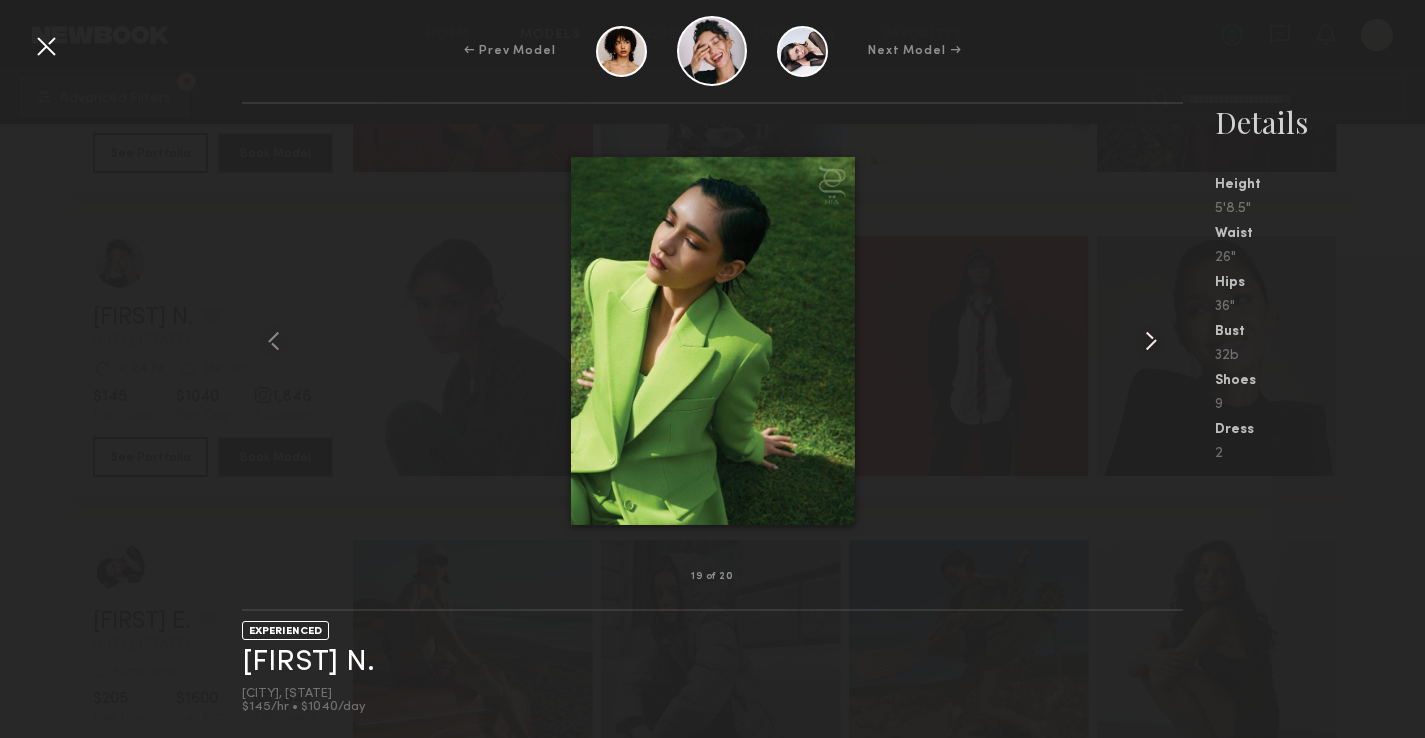 click at bounding box center (1151, 341) 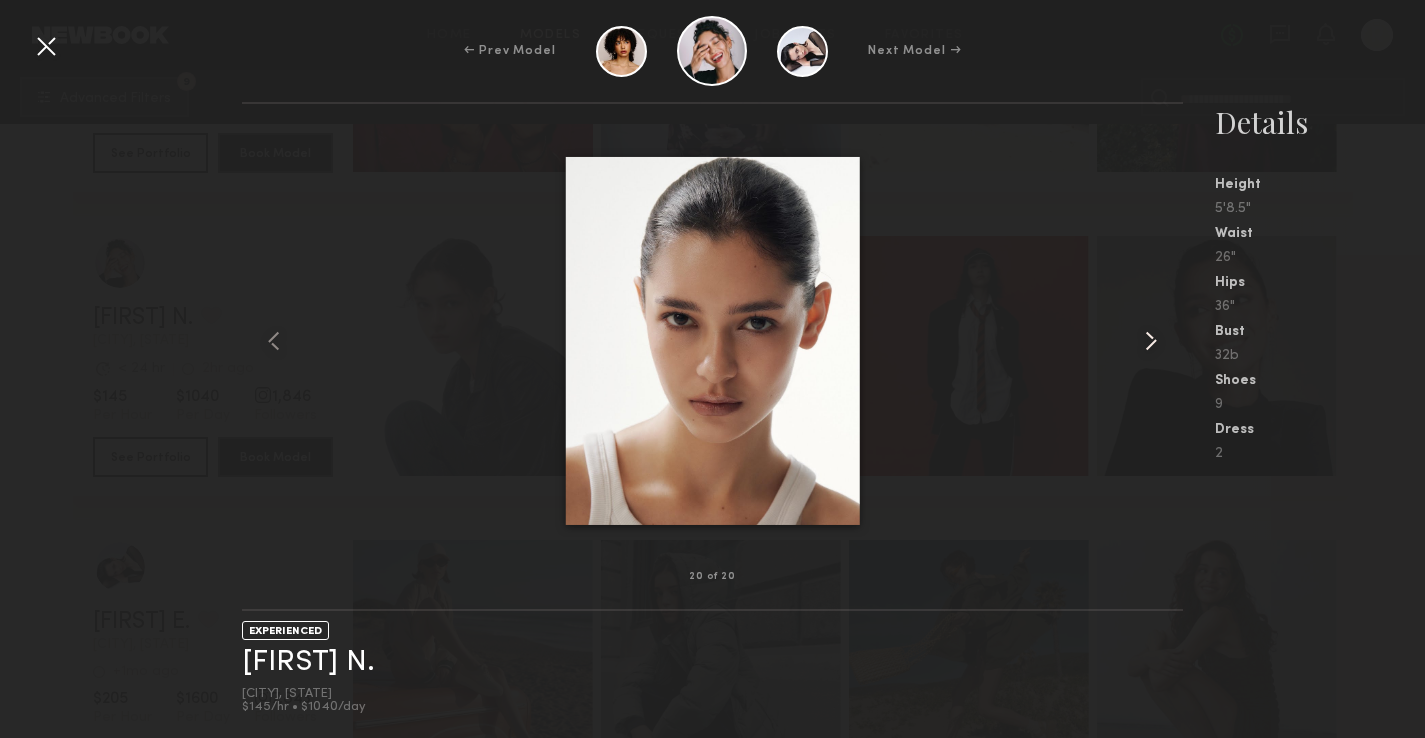 click at bounding box center (1151, 341) 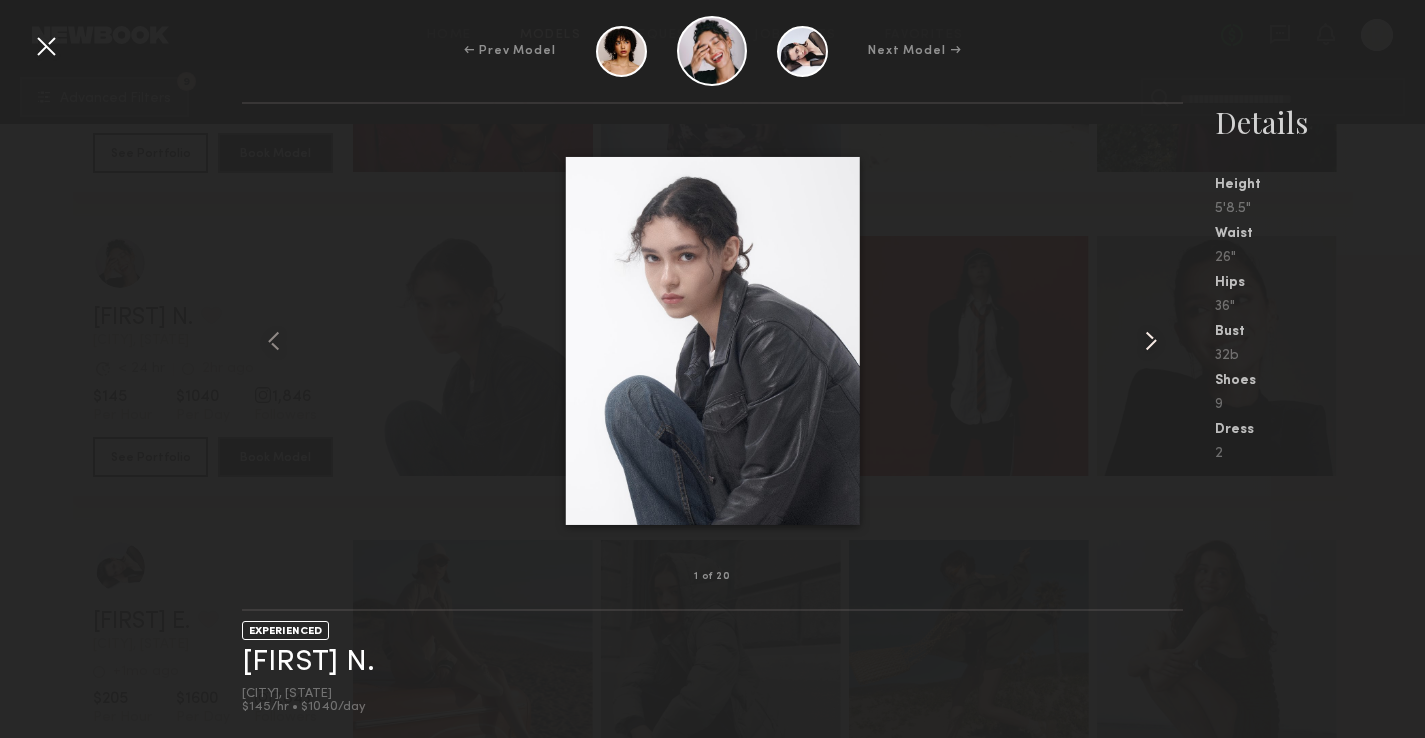 click at bounding box center [1151, 341] 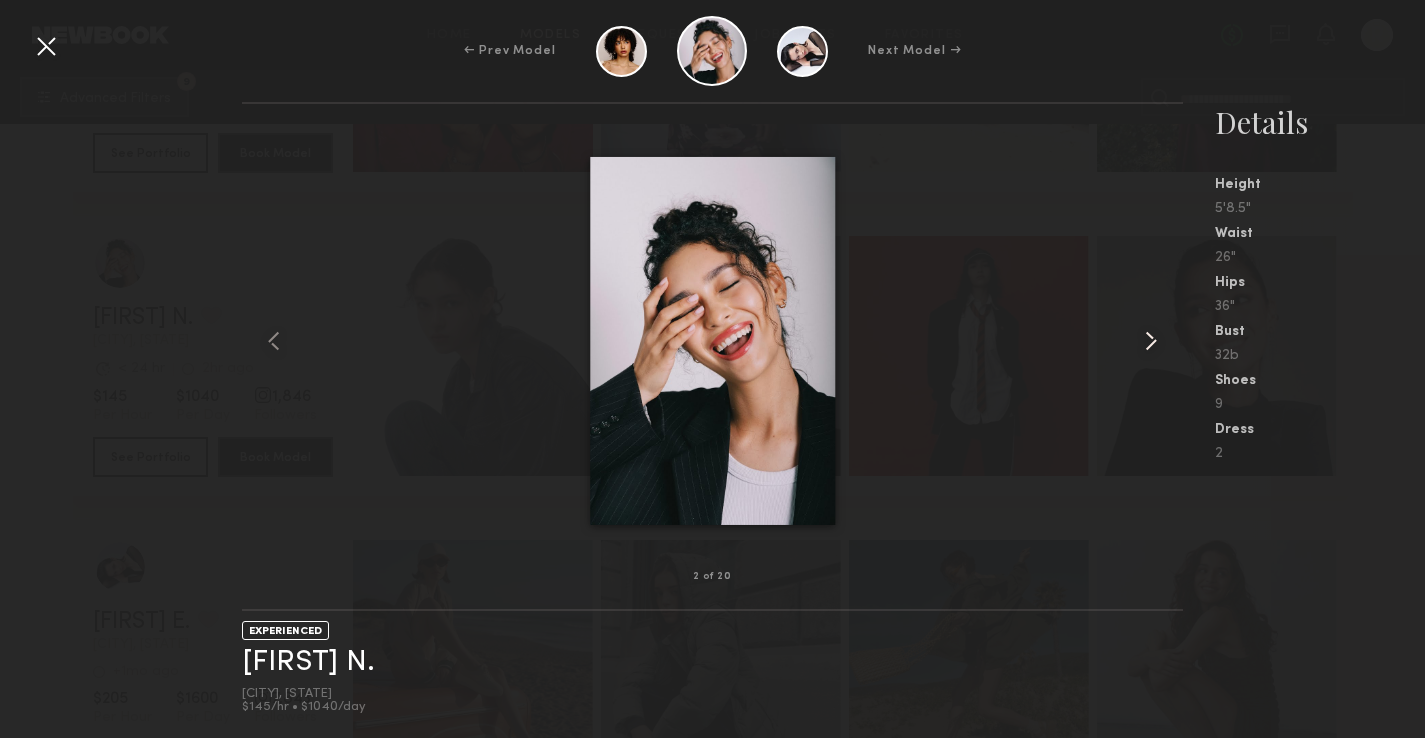 click at bounding box center (1151, 341) 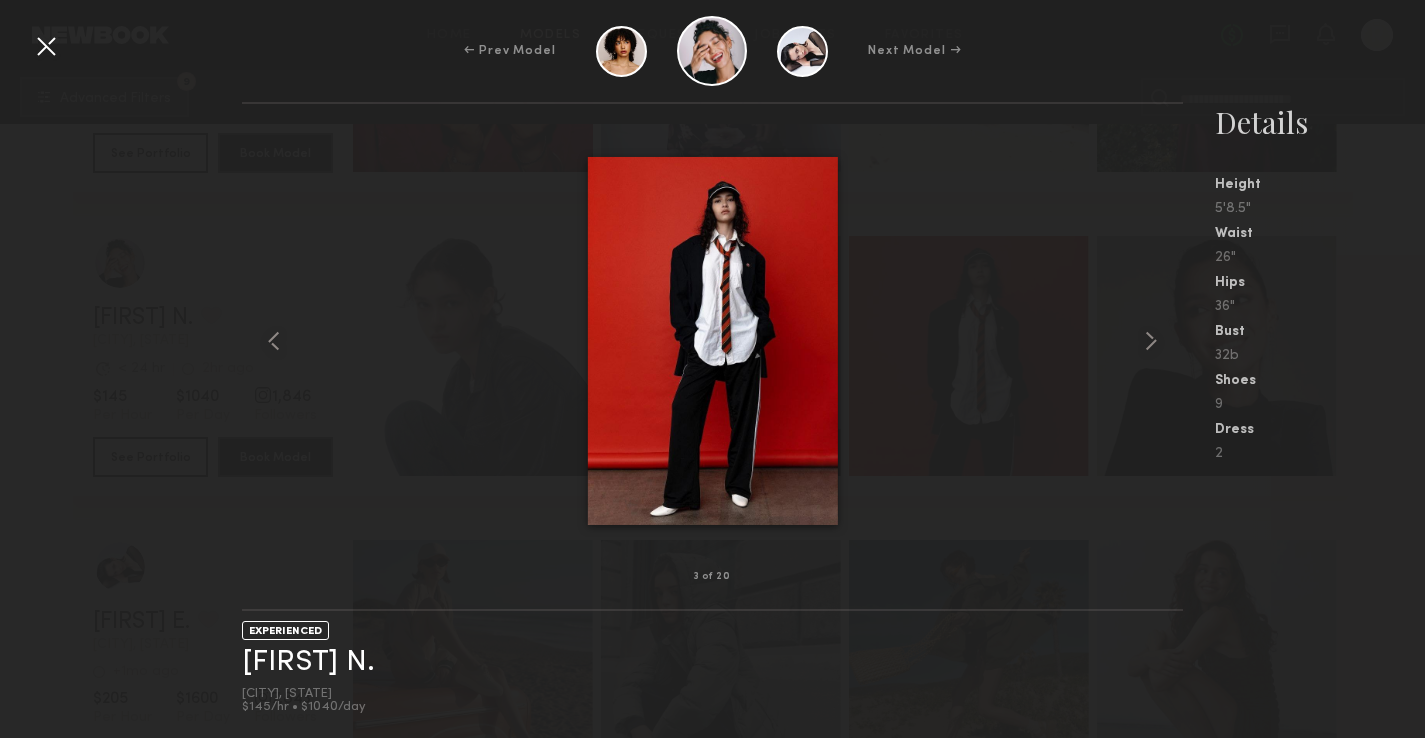 click on "Waist" at bounding box center (1320, 234) 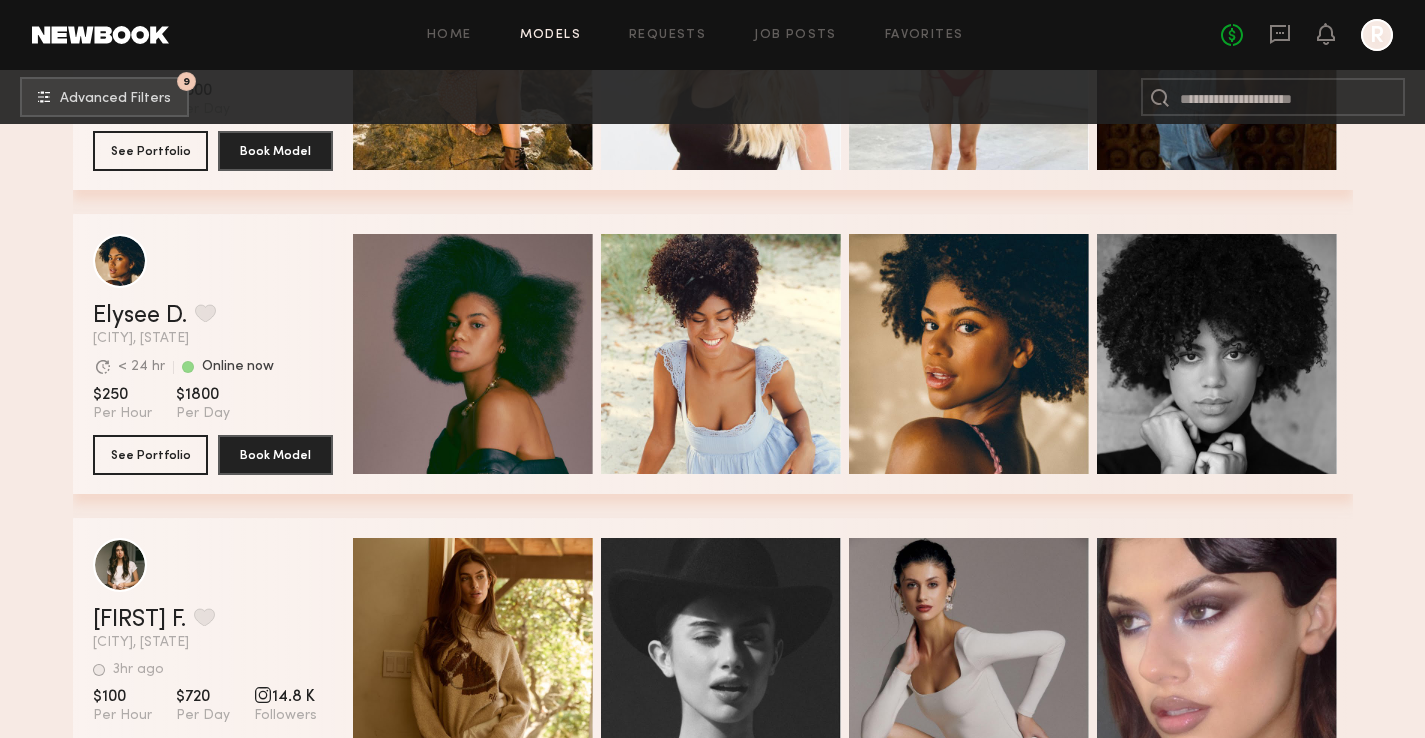 scroll, scrollTop: 4854, scrollLeft: 0, axis: vertical 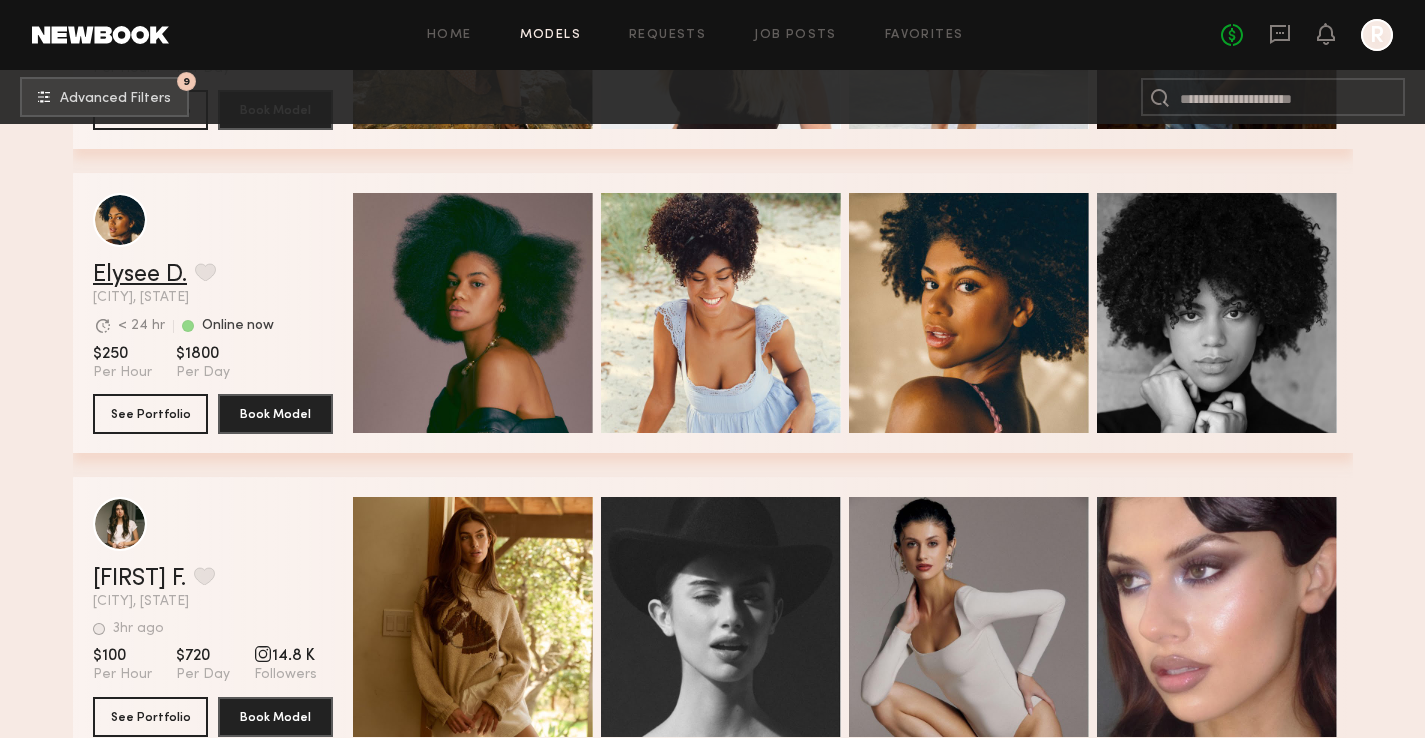 click on "Elysee D." 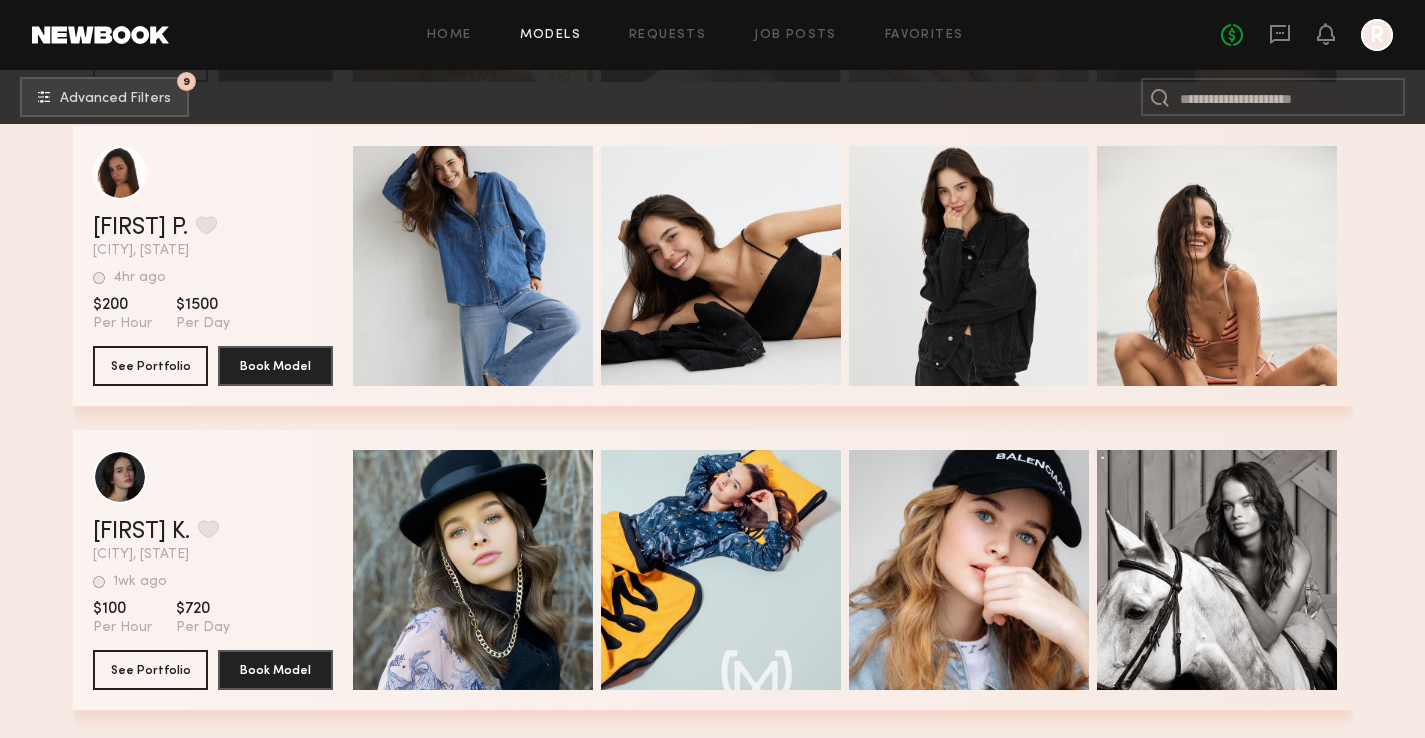 scroll, scrollTop: 5551, scrollLeft: 0, axis: vertical 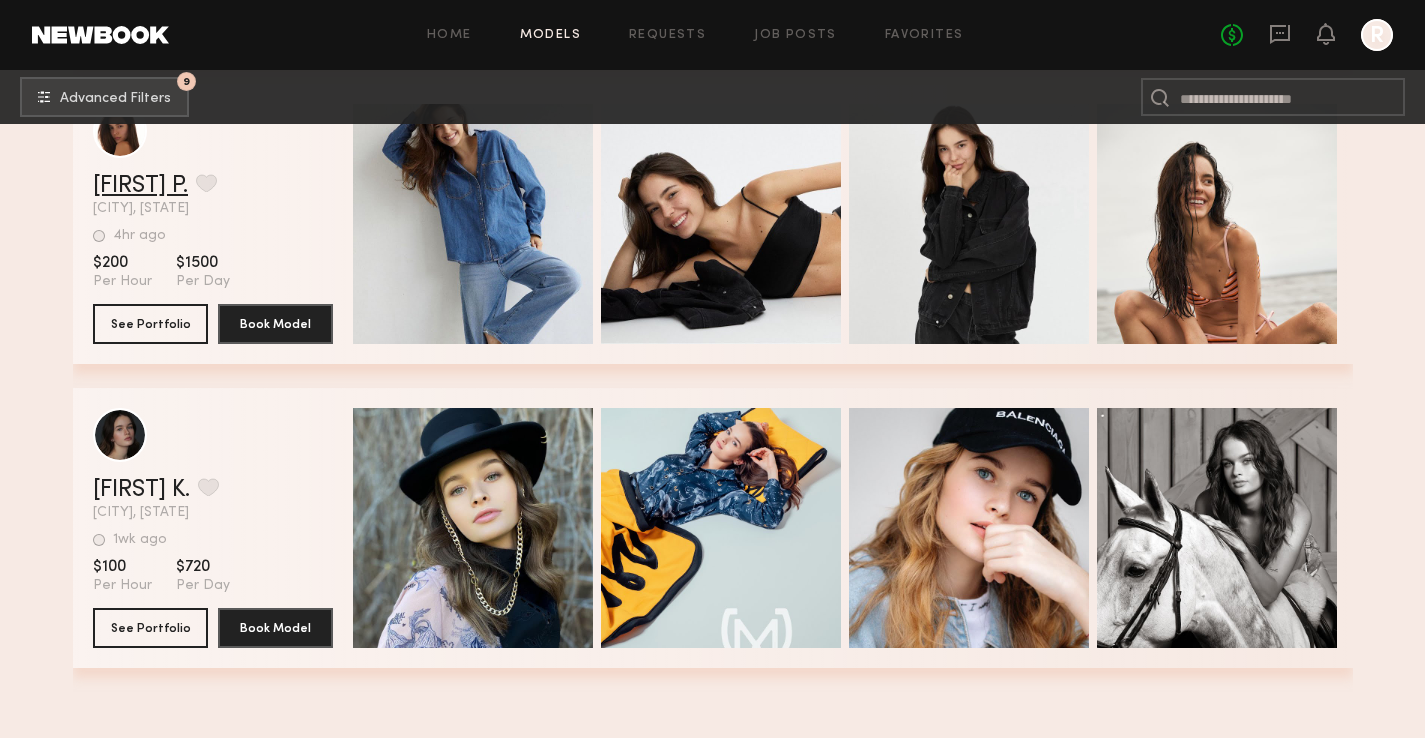 click on "[FIRST] P." 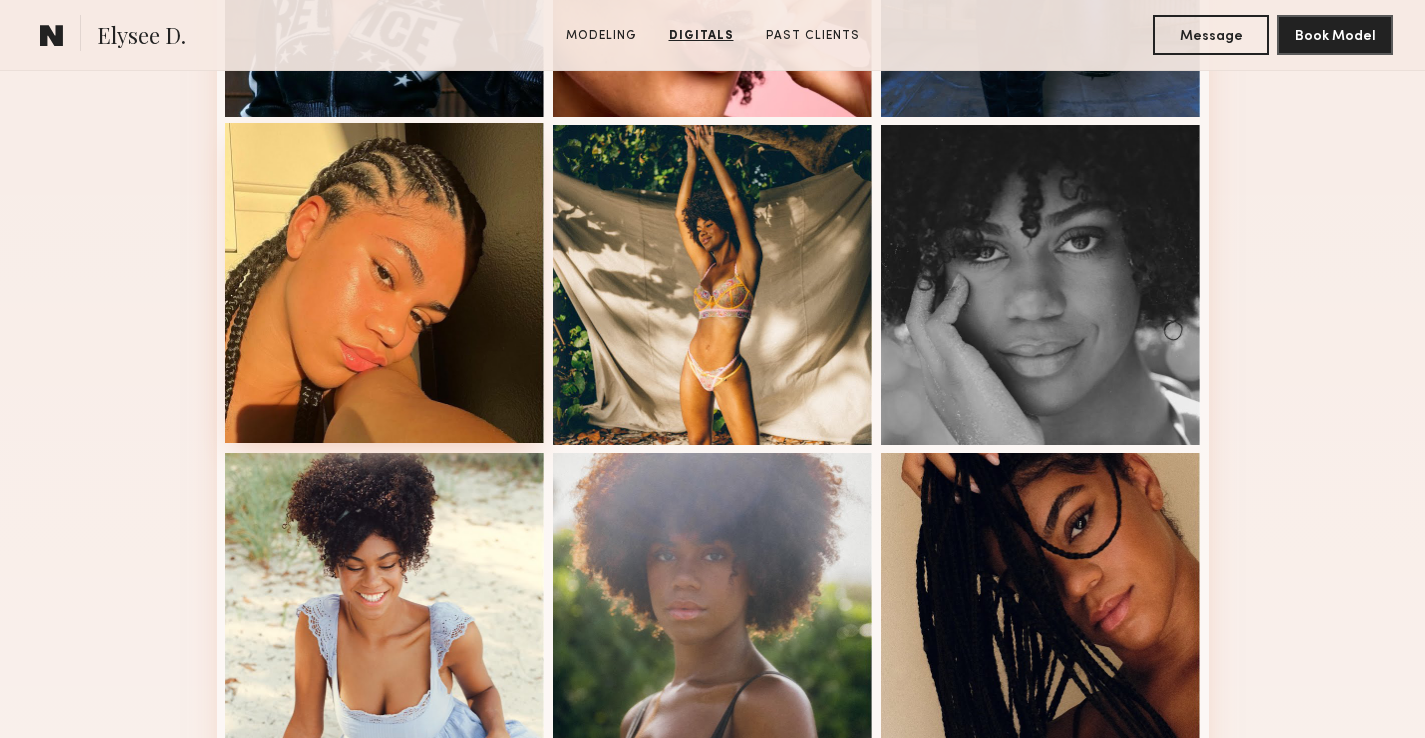 scroll, scrollTop: 0, scrollLeft: 0, axis: both 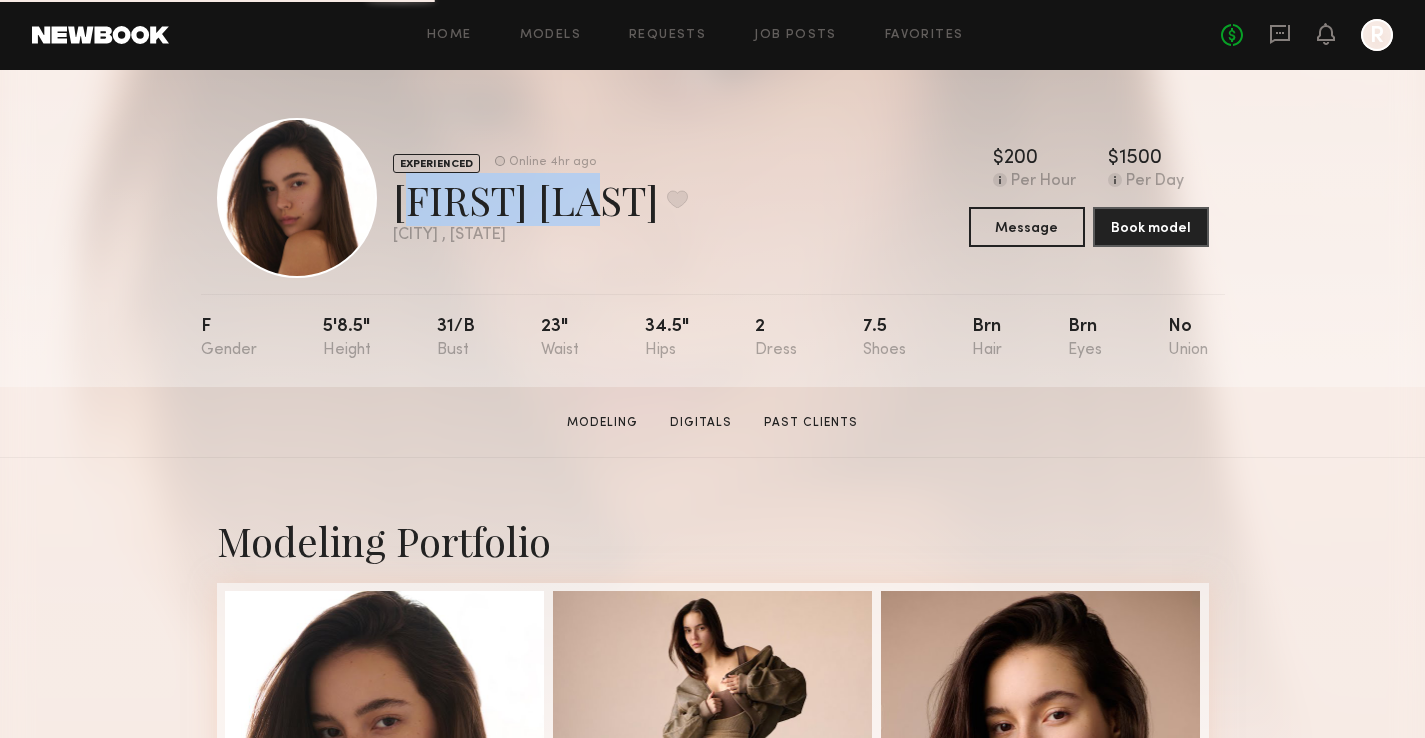 drag, startPoint x: 394, startPoint y: 198, endPoint x: 590, endPoint y: 200, distance: 196.01021 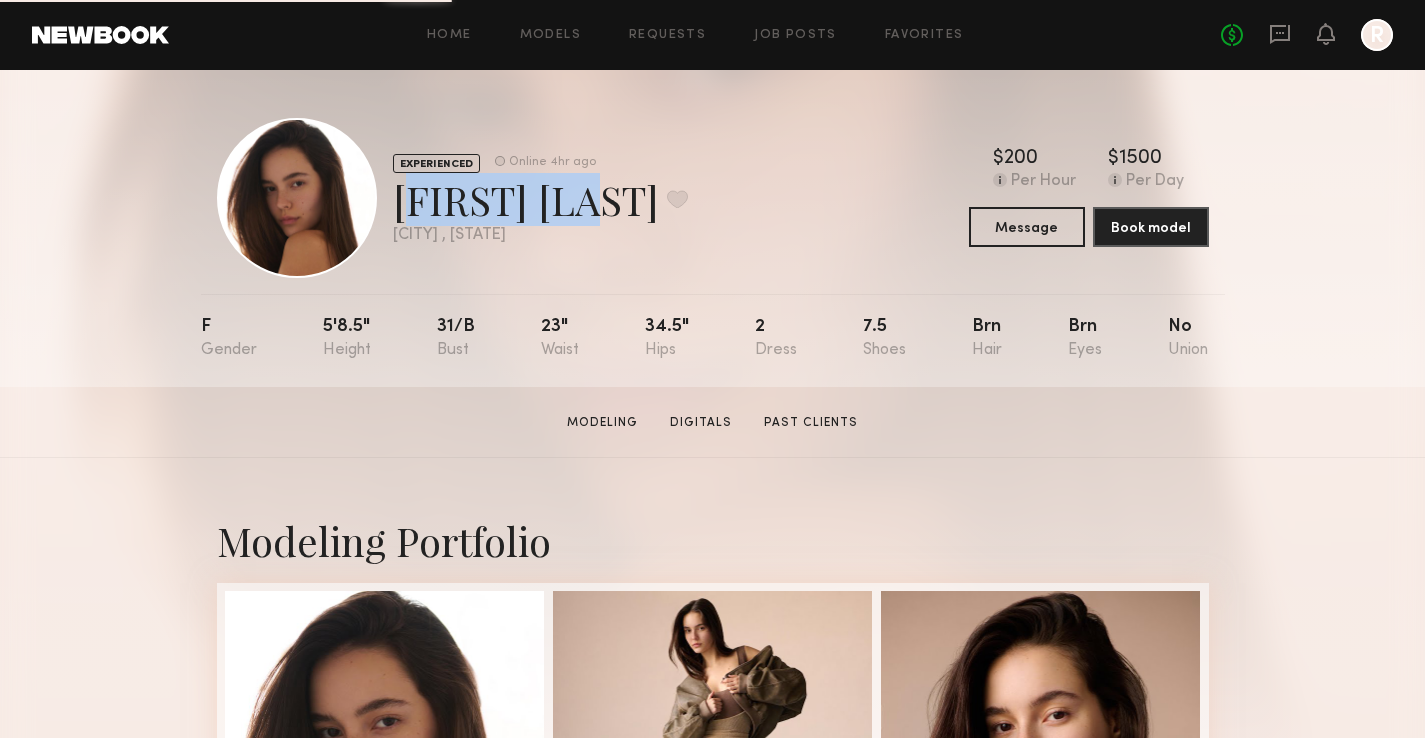 copy on "Manuella P" 